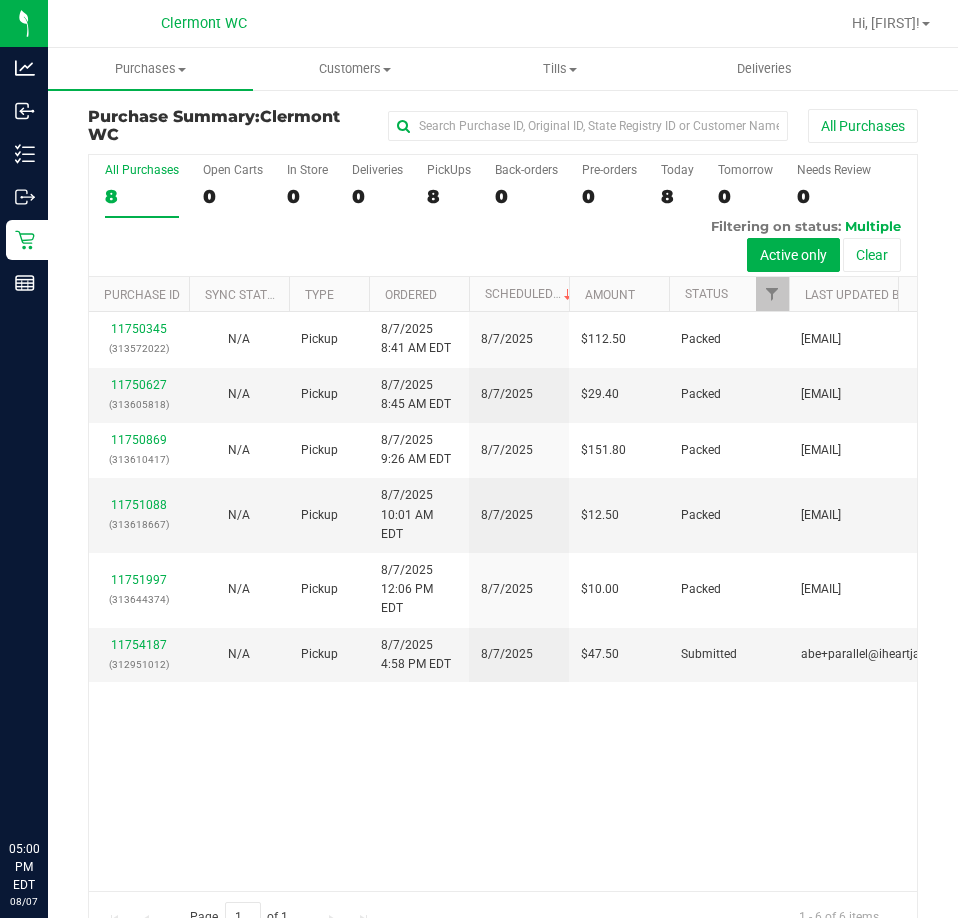 scroll, scrollTop: 0, scrollLeft: 0, axis: both 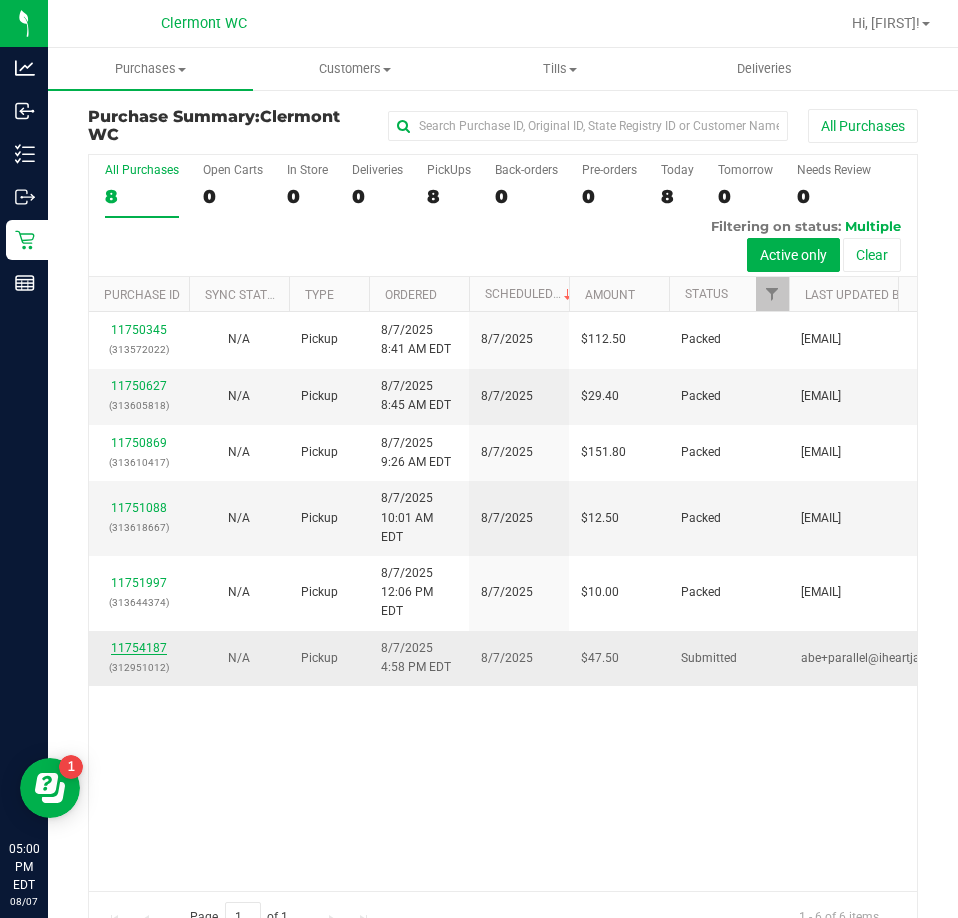 click on "11754187" at bounding box center (139, 648) 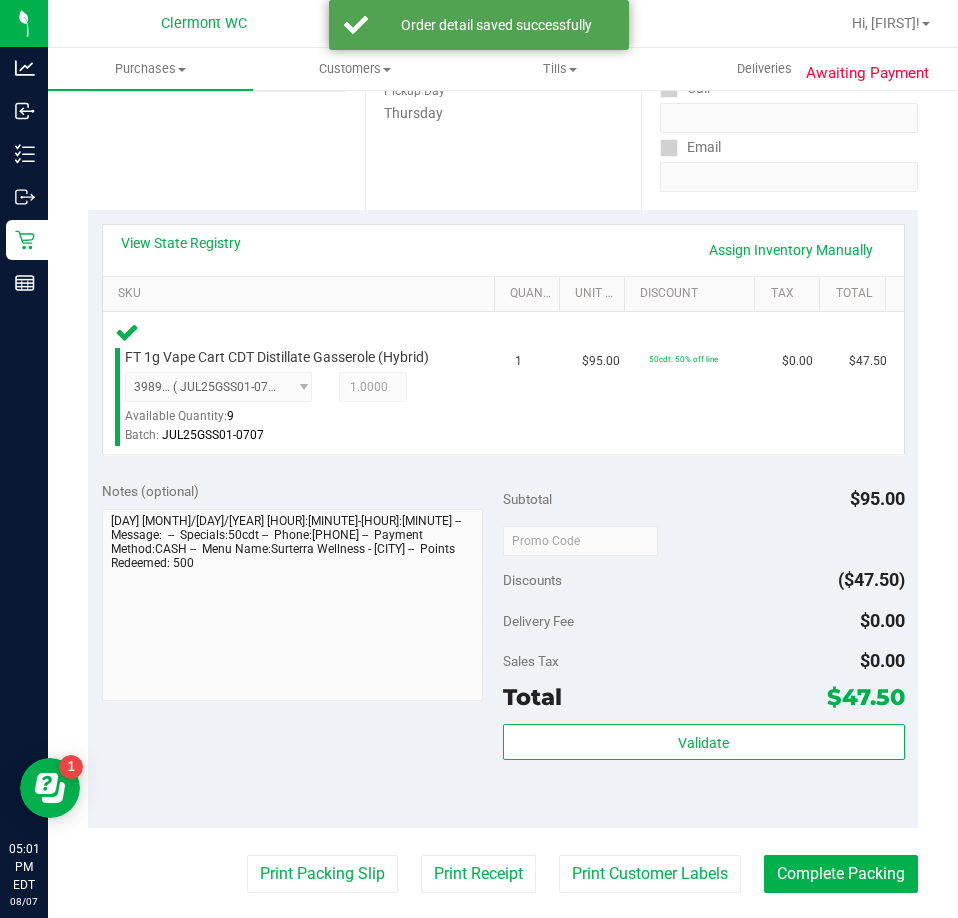 scroll, scrollTop: 434, scrollLeft: 0, axis: vertical 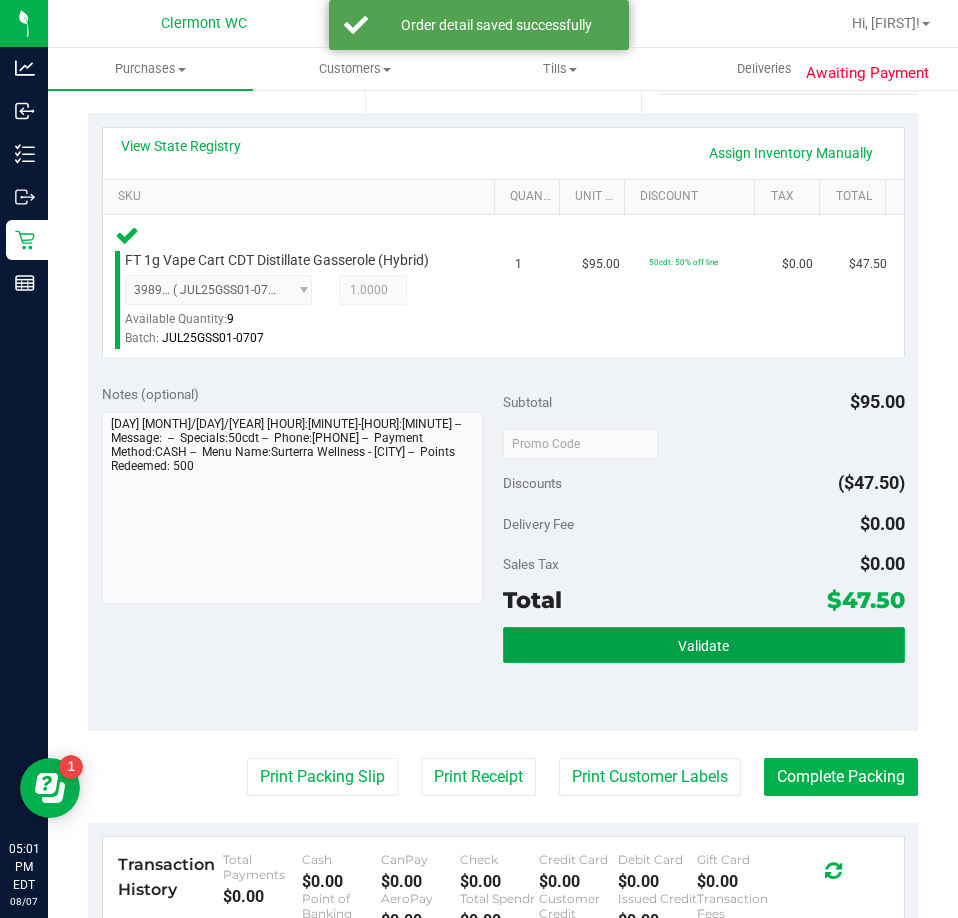click on "Validate" at bounding box center [704, 645] 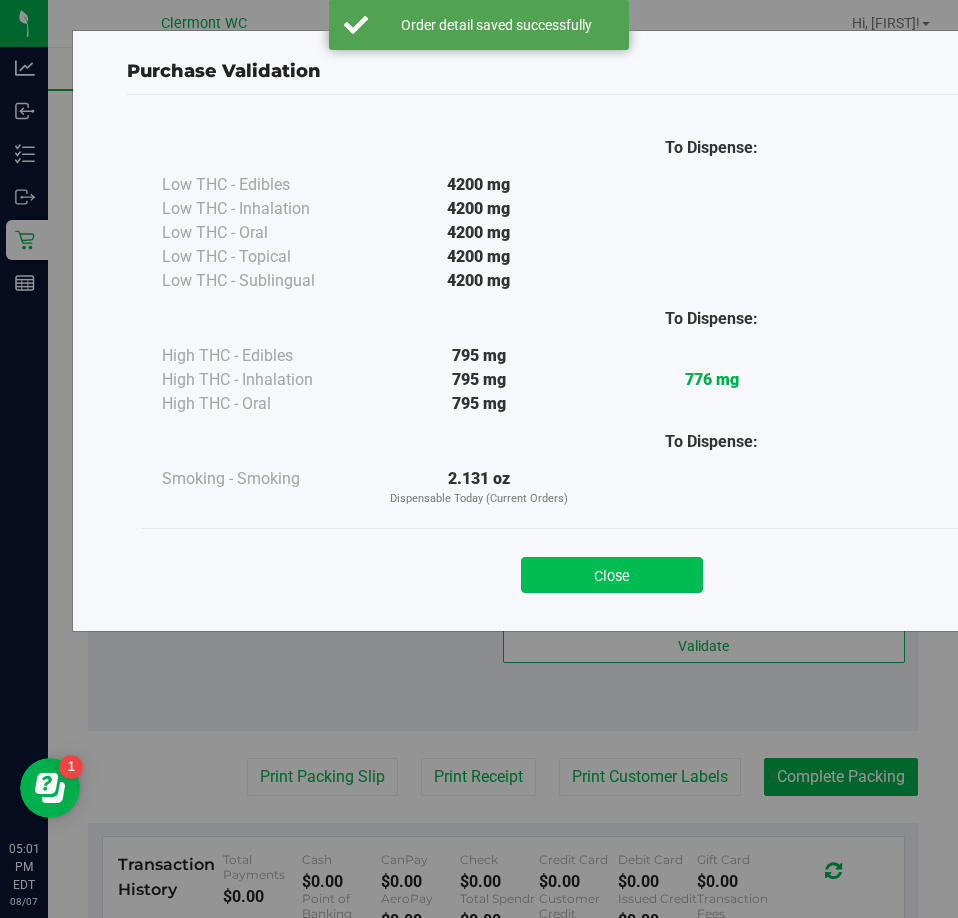 click on "Close" at bounding box center [612, 575] 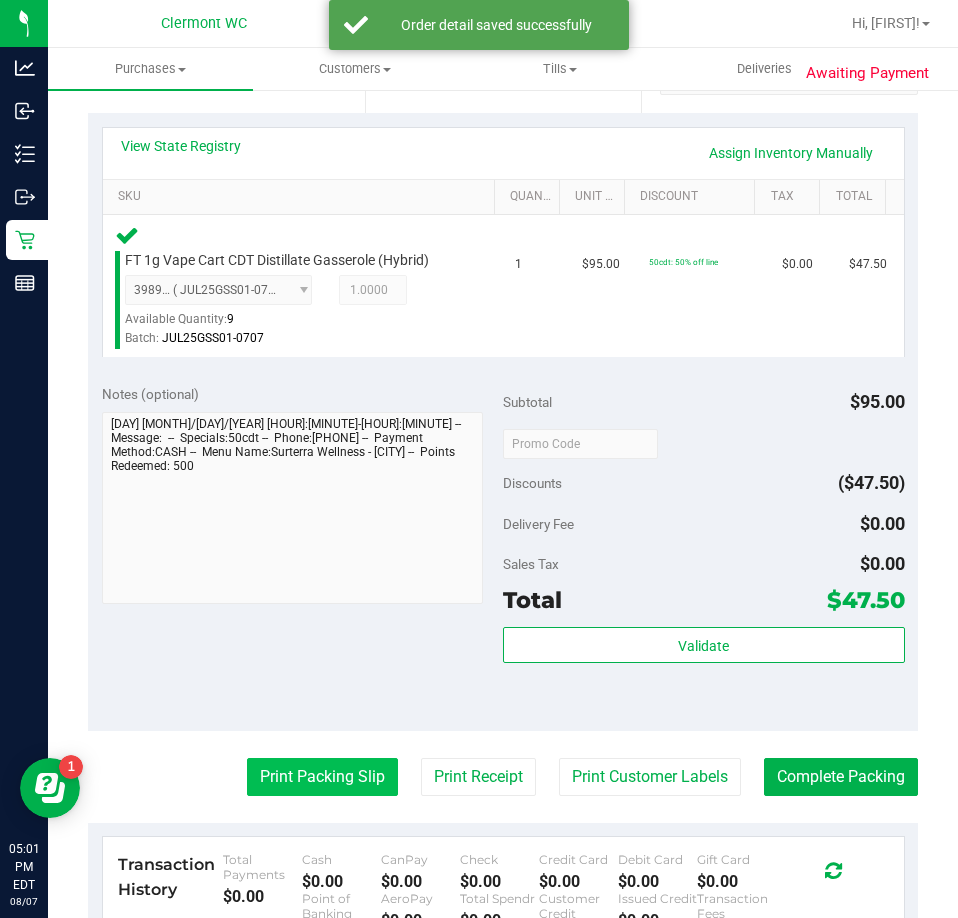click on "Print Packing Slip" at bounding box center (322, 777) 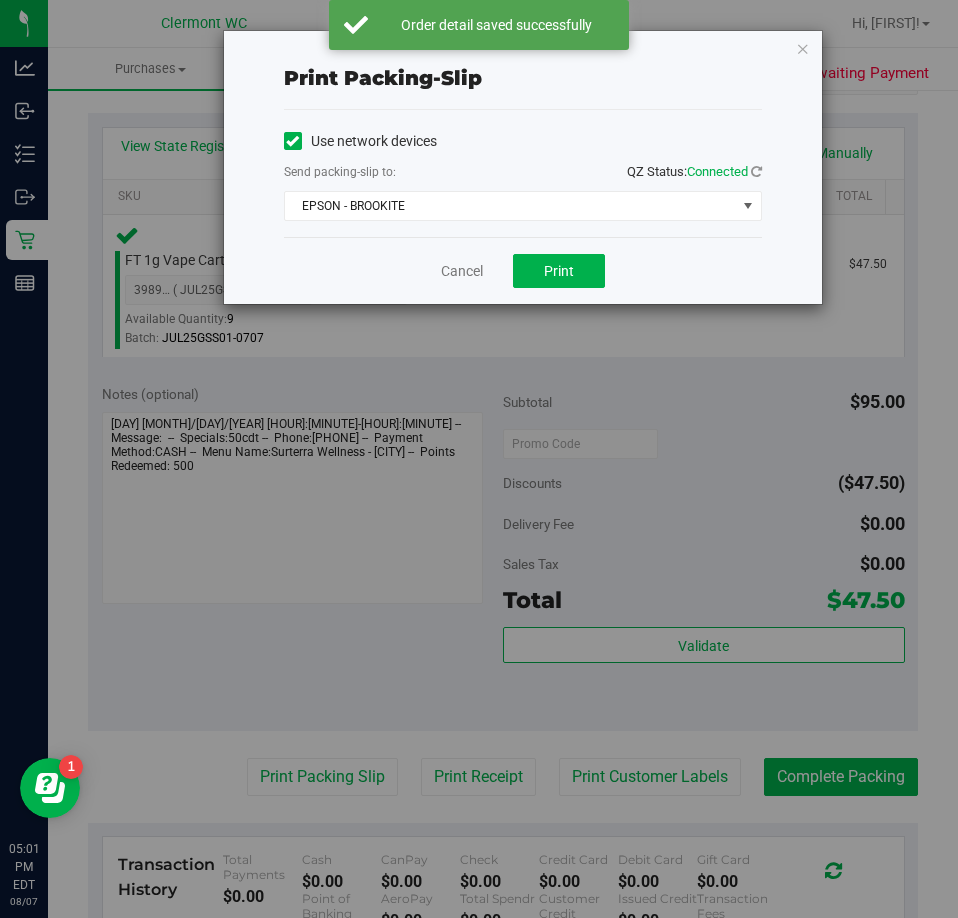 click on "Cancel
Print" at bounding box center (523, 270) 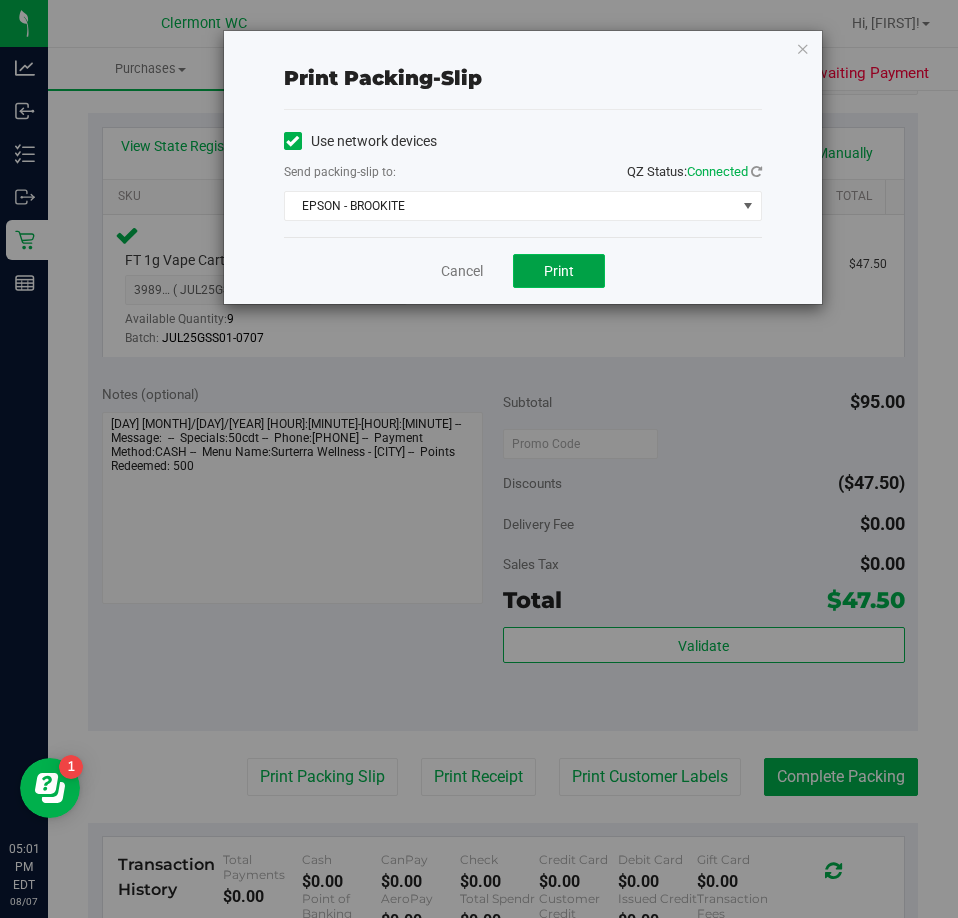 click on "Print" at bounding box center (559, 271) 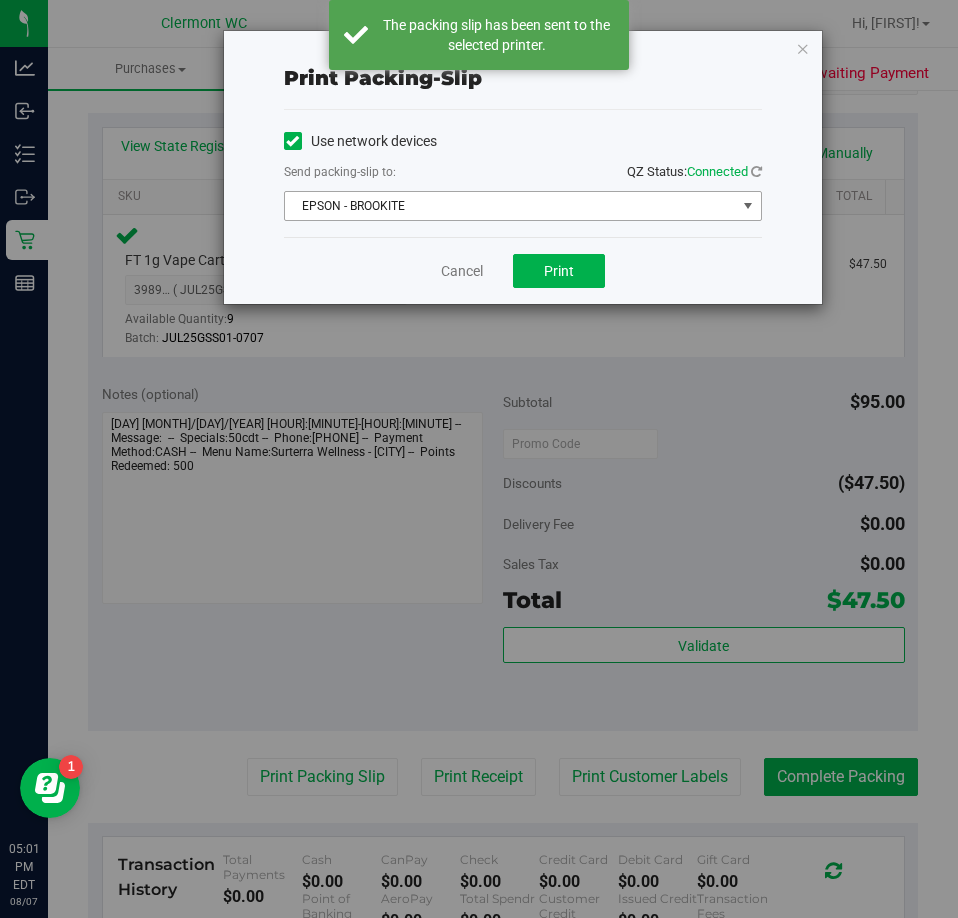 click on "EPSON - BROOKITE" at bounding box center [510, 206] 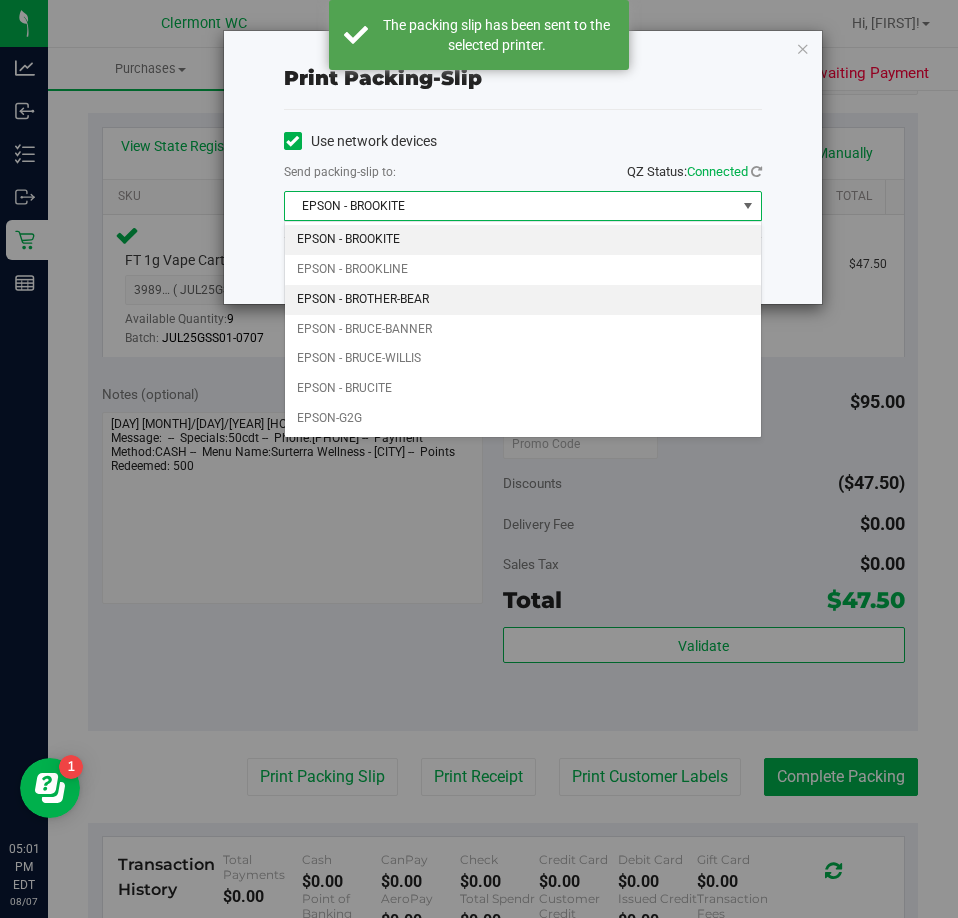 click on "EPSON - BROTHER-BEAR" at bounding box center (523, 300) 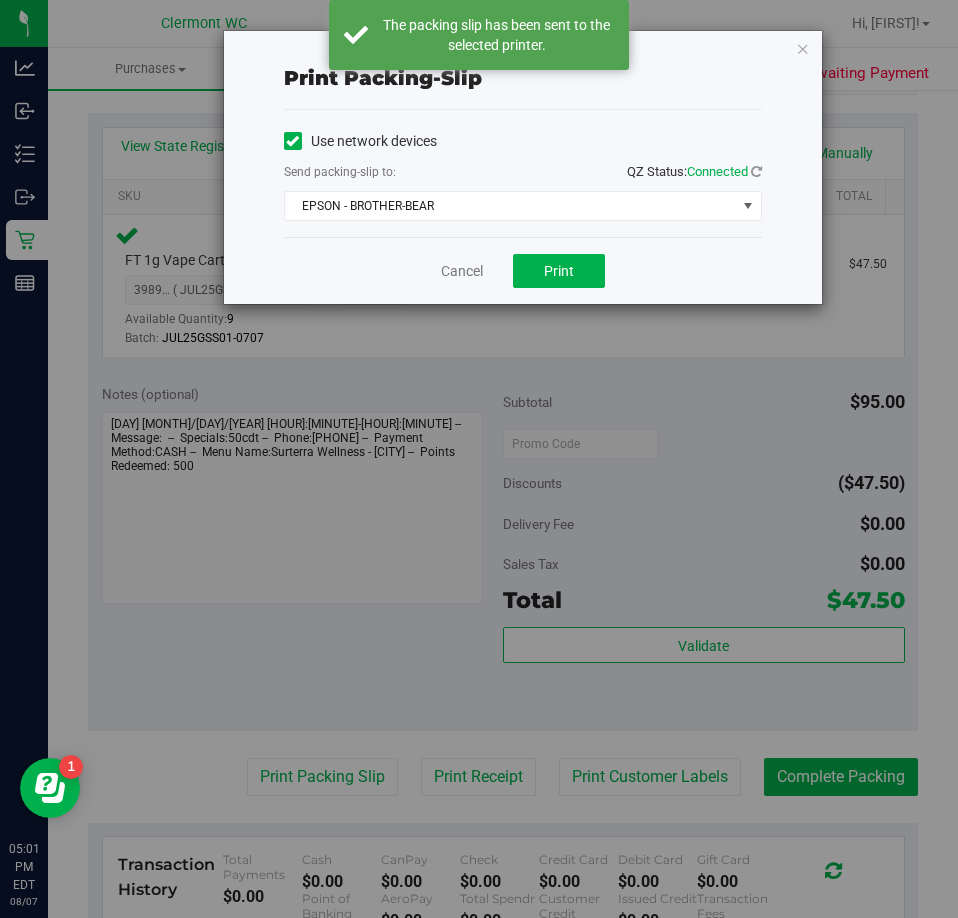 click on "Cancel
Print" at bounding box center (523, 270) 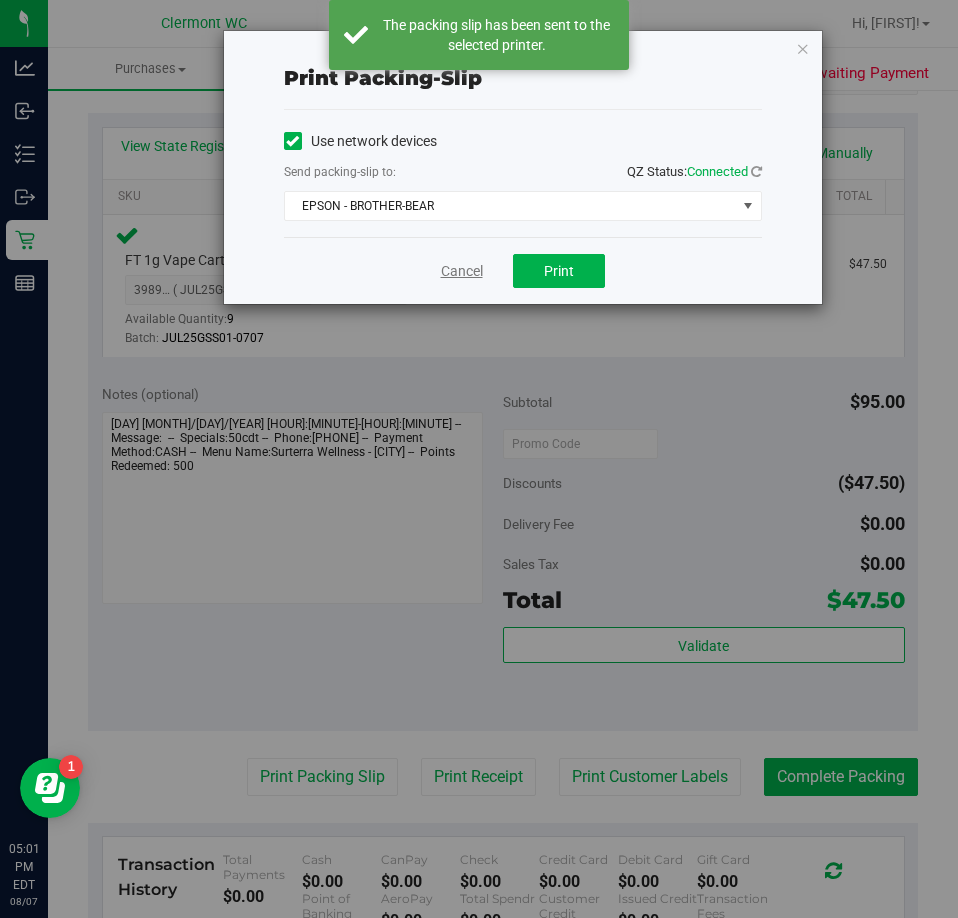 click on "Cancel" at bounding box center (462, 271) 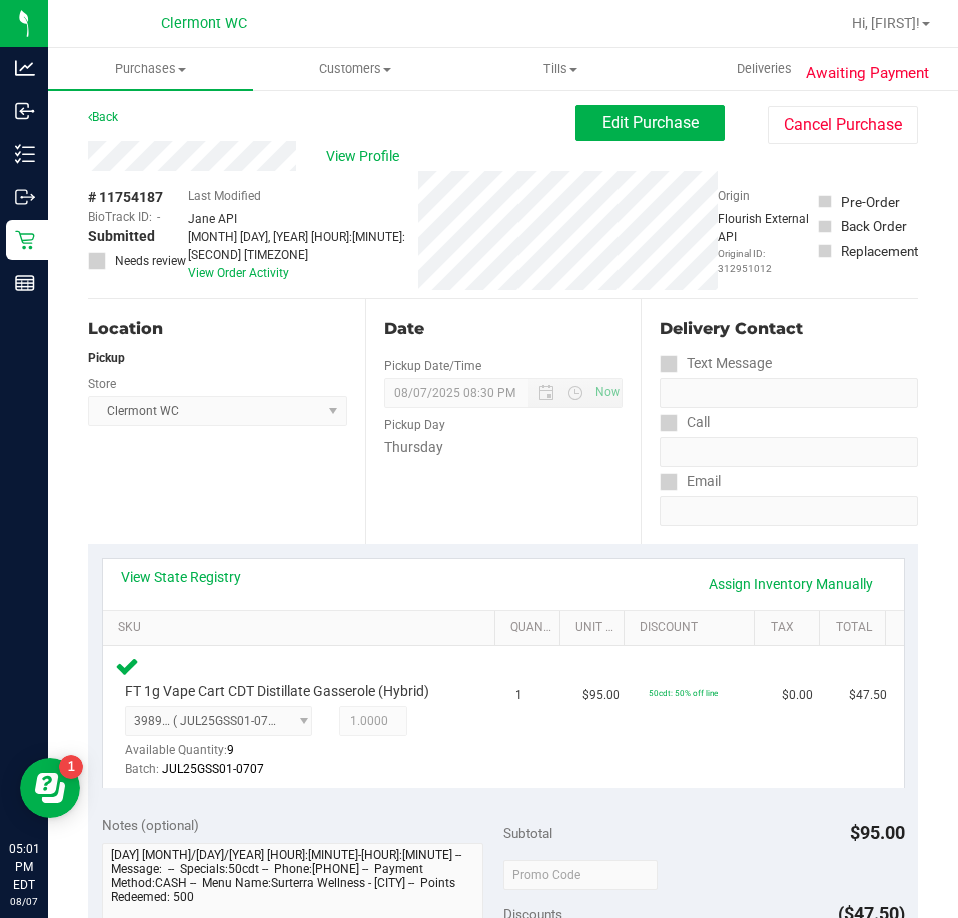 scroll, scrollTop: 0, scrollLeft: 0, axis: both 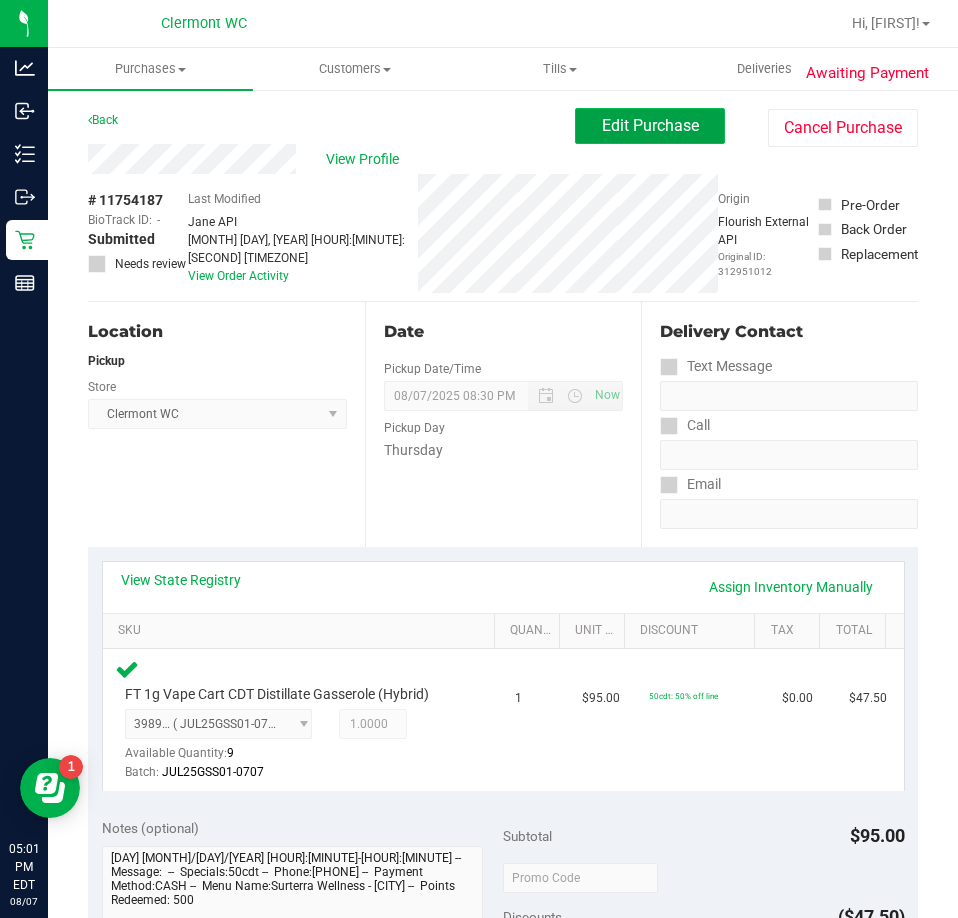 click on "Edit Purchase" at bounding box center [650, 126] 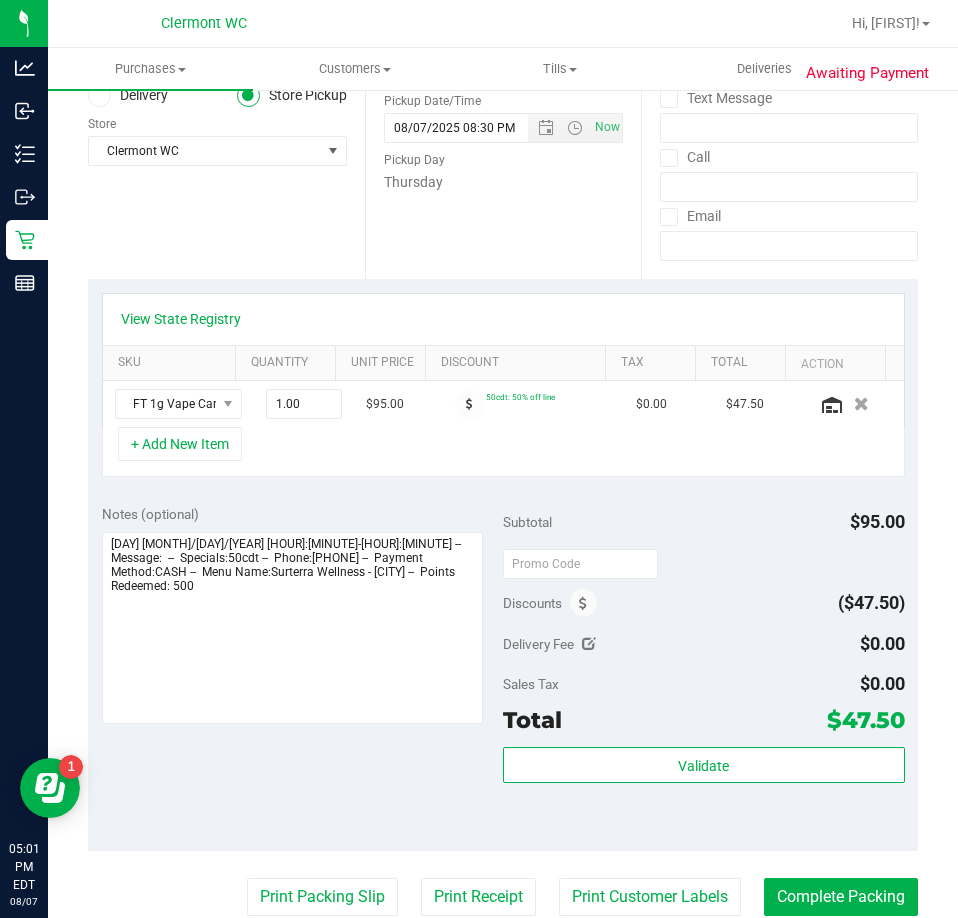 scroll, scrollTop: 300, scrollLeft: 0, axis: vertical 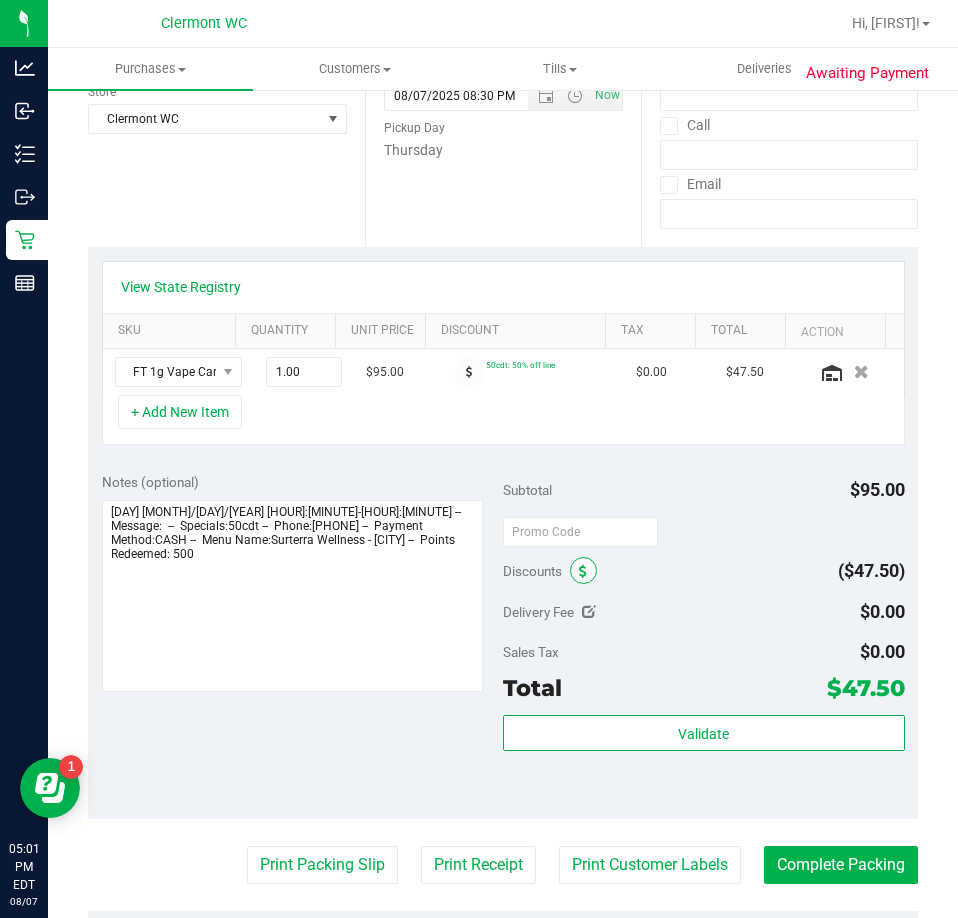 click at bounding box center (583, 572) 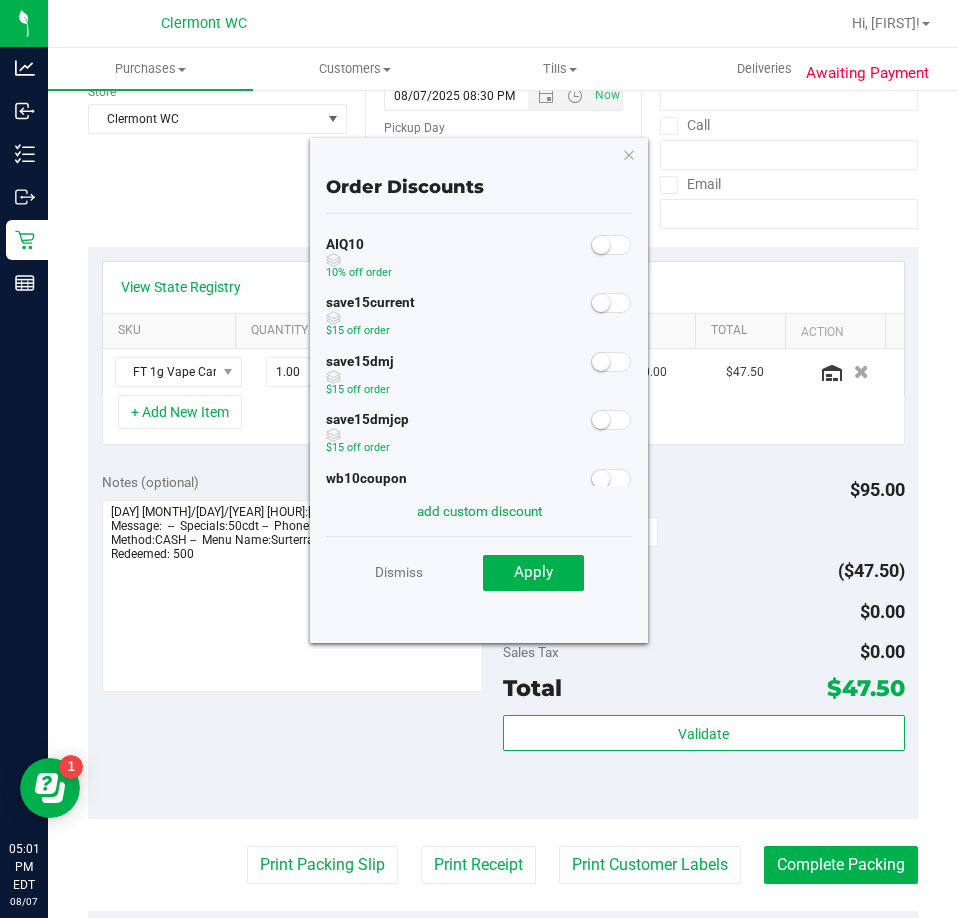click at bounding box center (601, 245) 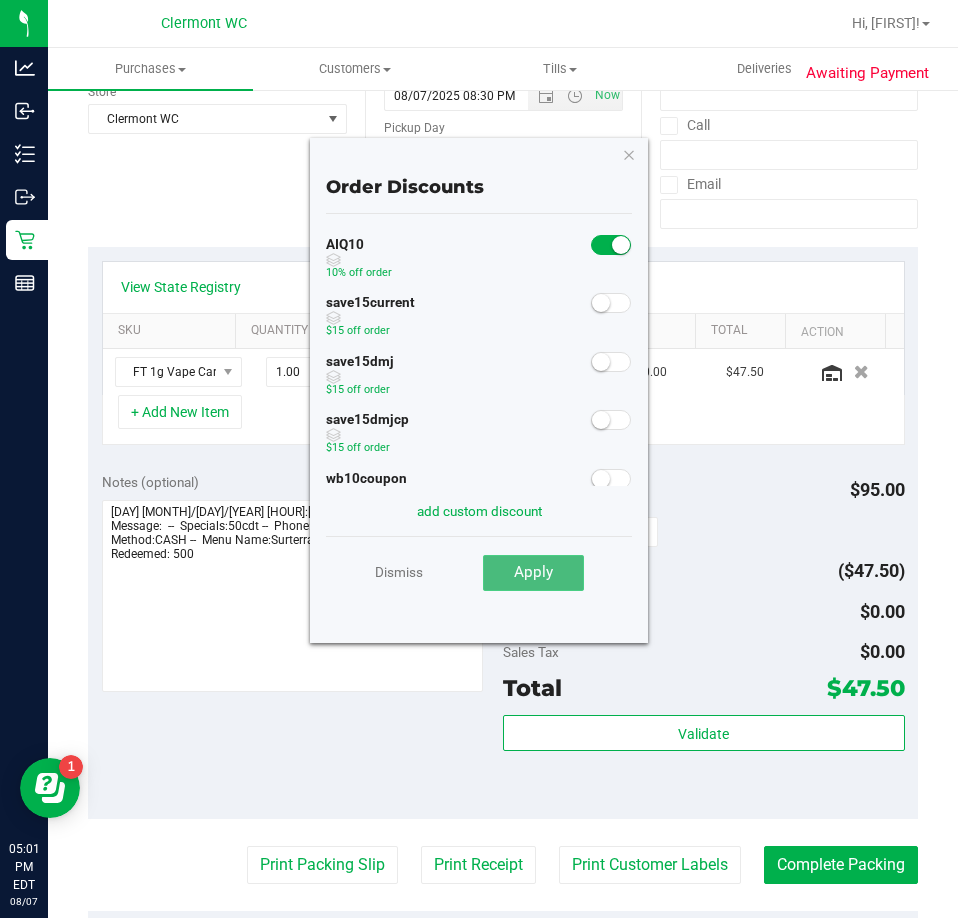 click on "Apply" at bounding box center [533, 573] 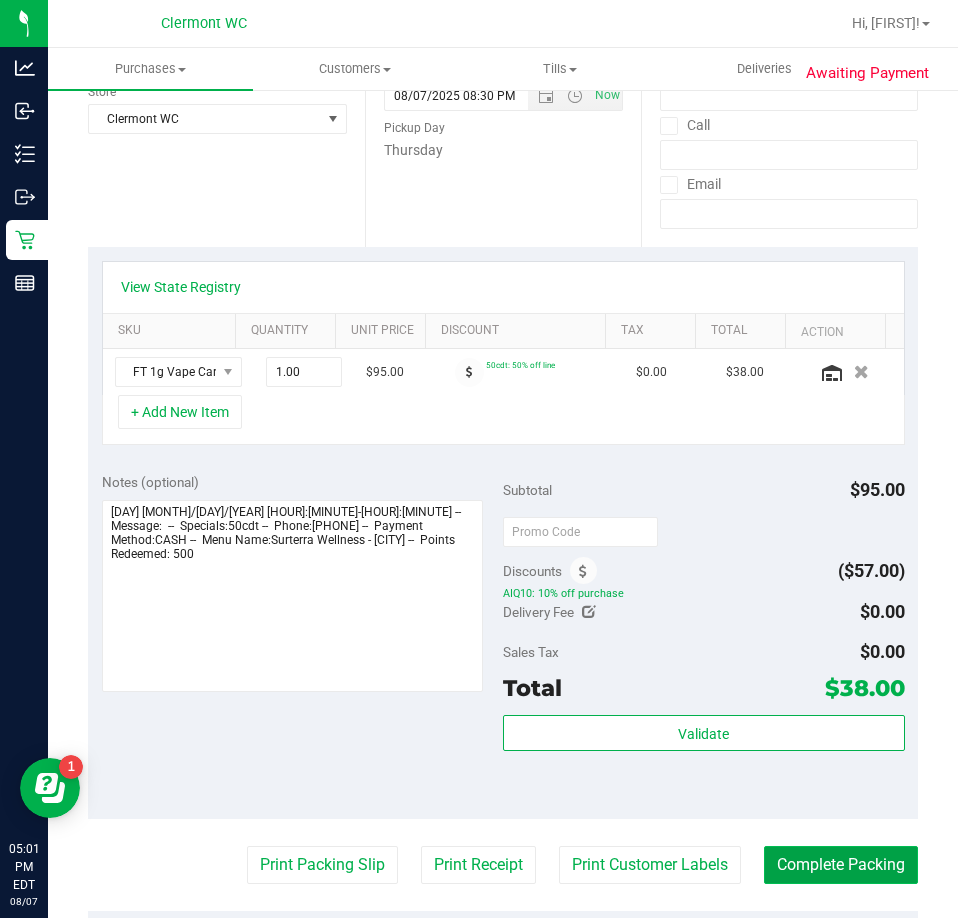 click on "Complete Packing" at bounding box center [841, 865] 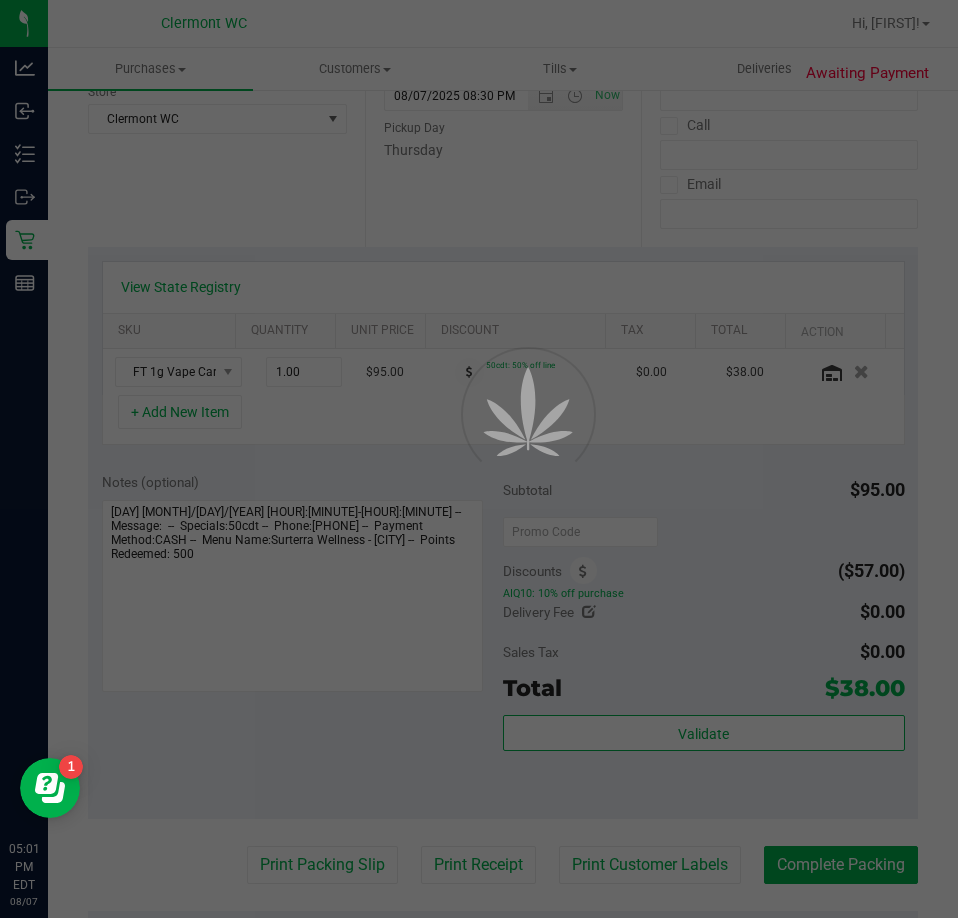 scroll, scrollTop: 0, scrollLeft: 0, axis: both 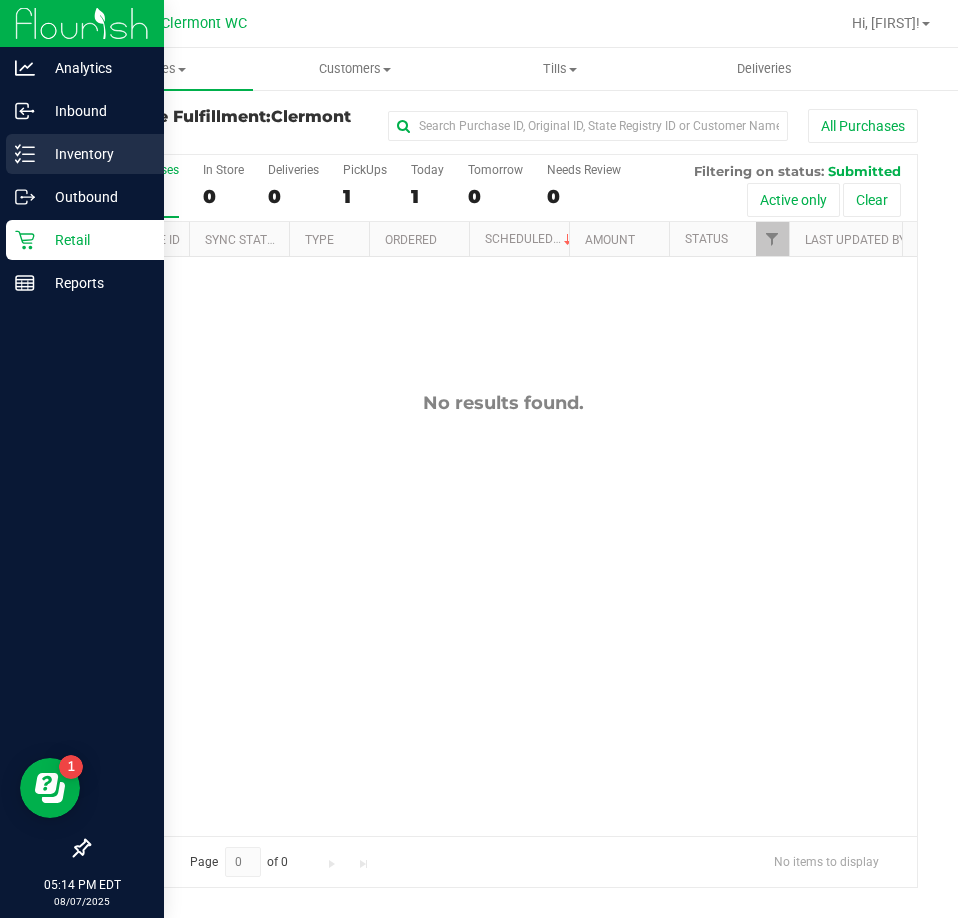 drag, startPoint x: 84, startPoint y: 140, endPoint x: 98, endPoint y: 140, distance: 14 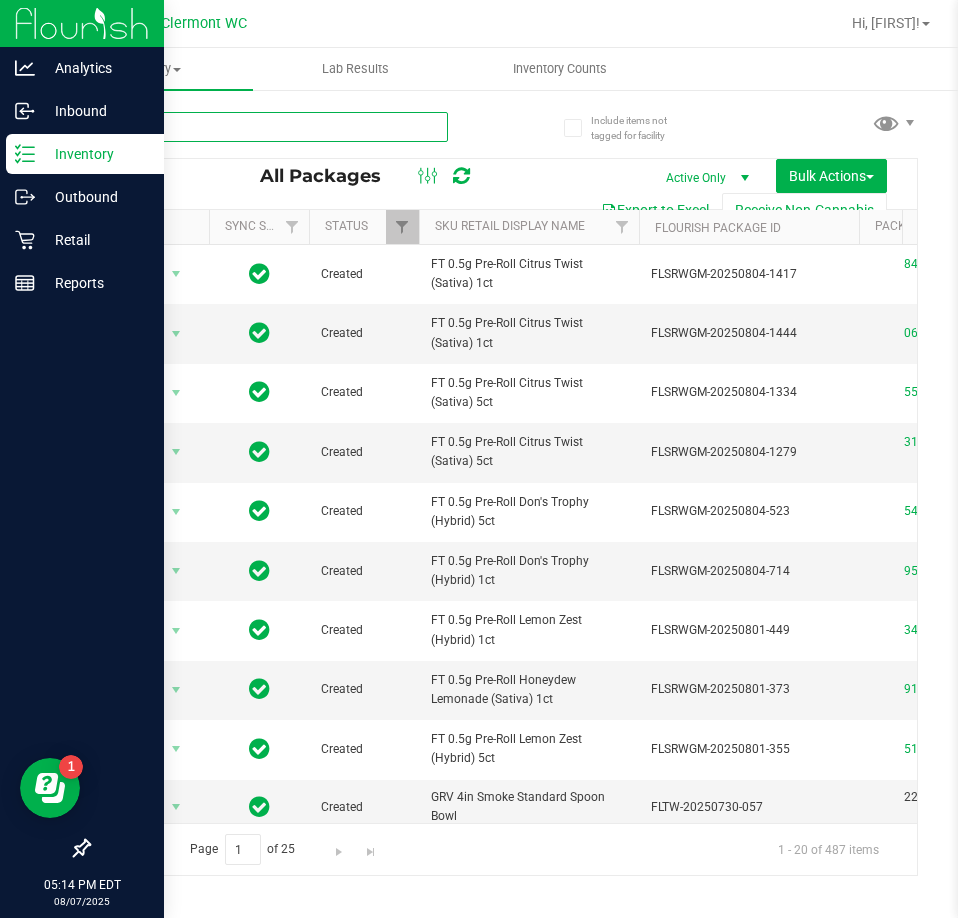 click at bounding box center [268, 127] 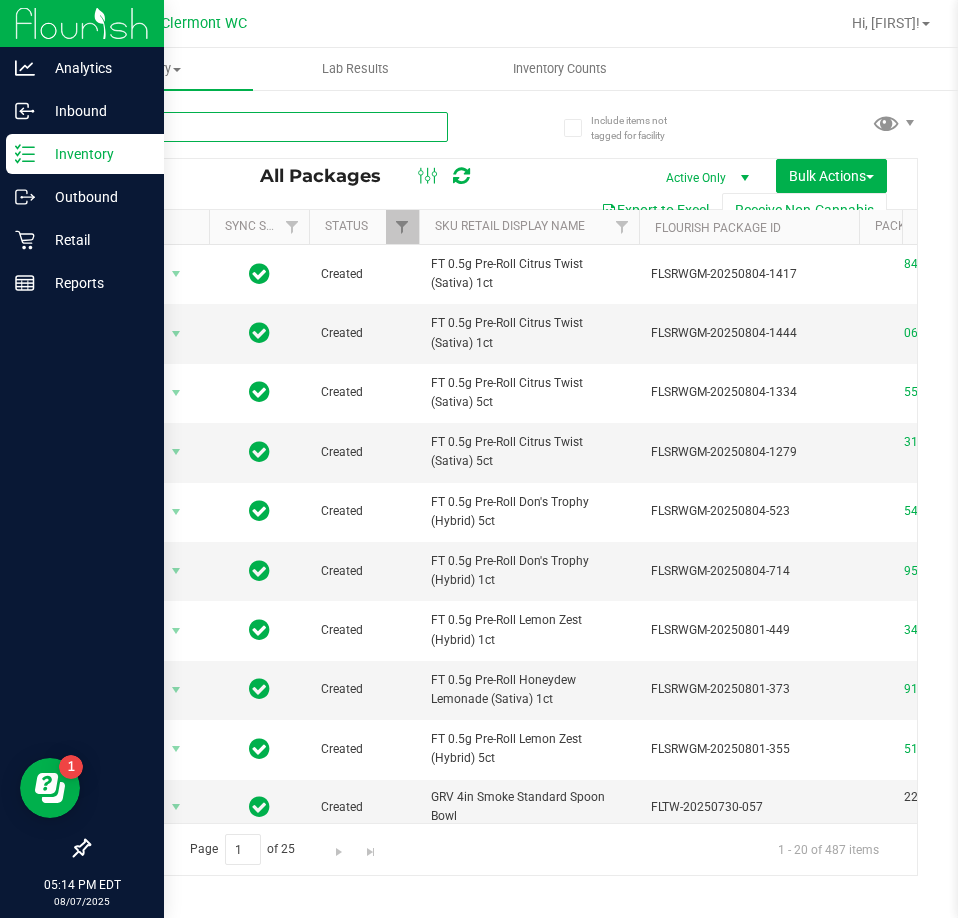 type on "BEZ" 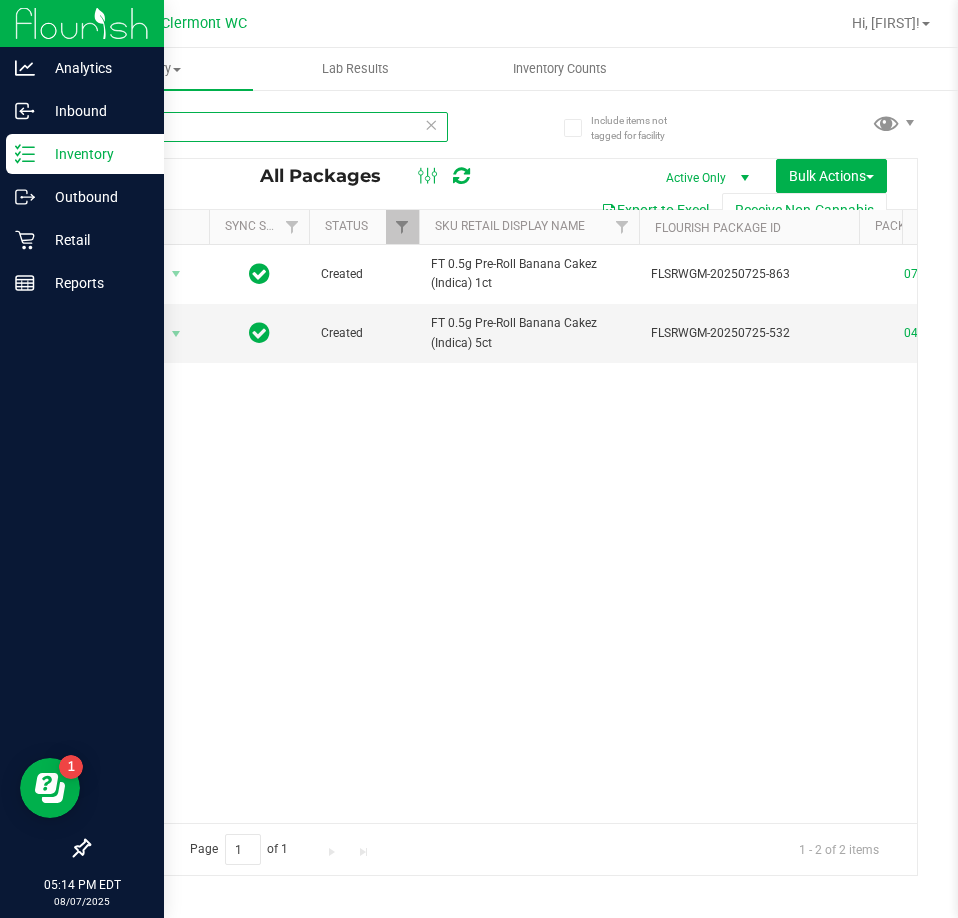 scroll, scrollTop: 0, scrollLeft: 728, axis: horizontal 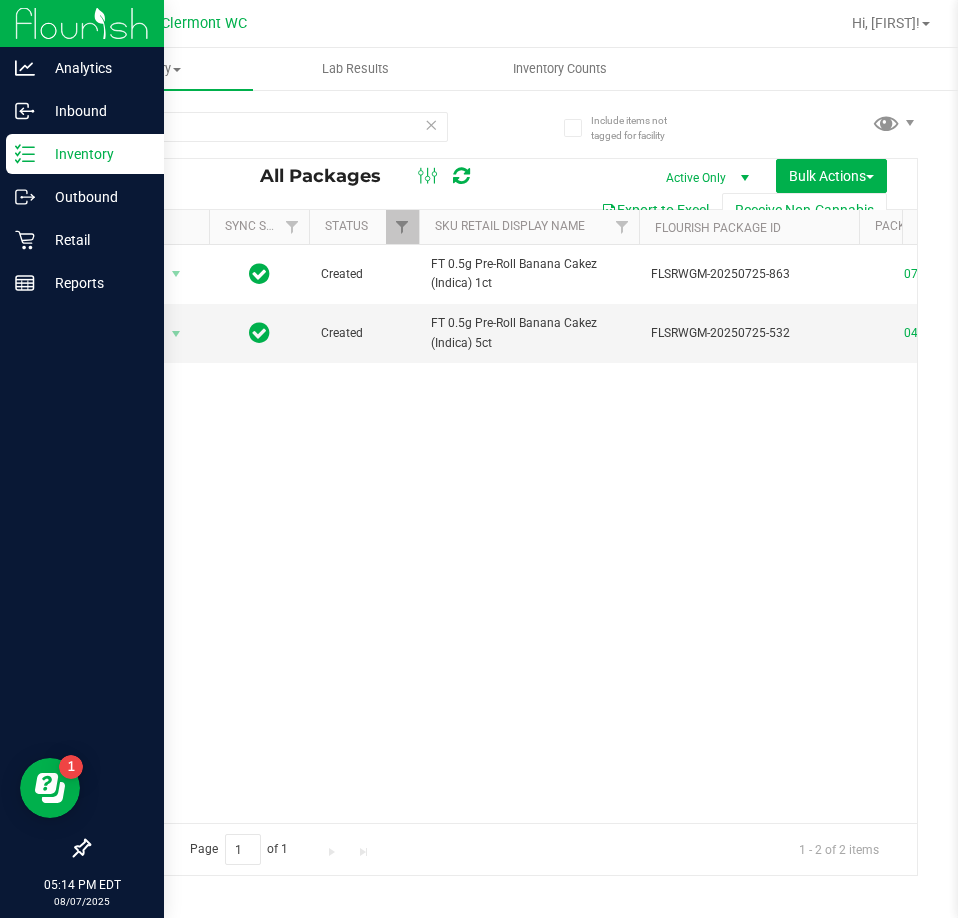 click on "Action Action Adjust qty Create package Edit attributes Global inventory Locate package Lock package Package audit log Print package label Print product labels Schedule for destruction
Created
FT 0.5g Pre-Roll Banana Cakez (Indica) 1ct
FLSRWGM-20250725-863
0714994148874597
Banana Cakez
Each
(0.5 g ea.)
19.6000 $5.00000
Raw Pre-Roll
0
1
Jul 25, 2025 15:03:00 EDT
FT - PRE-ROLL - 0.5G - 1CT - BEZ - IND
FLO-PRE-FT-BEZ.1CT" at bounding box center (503, 534) 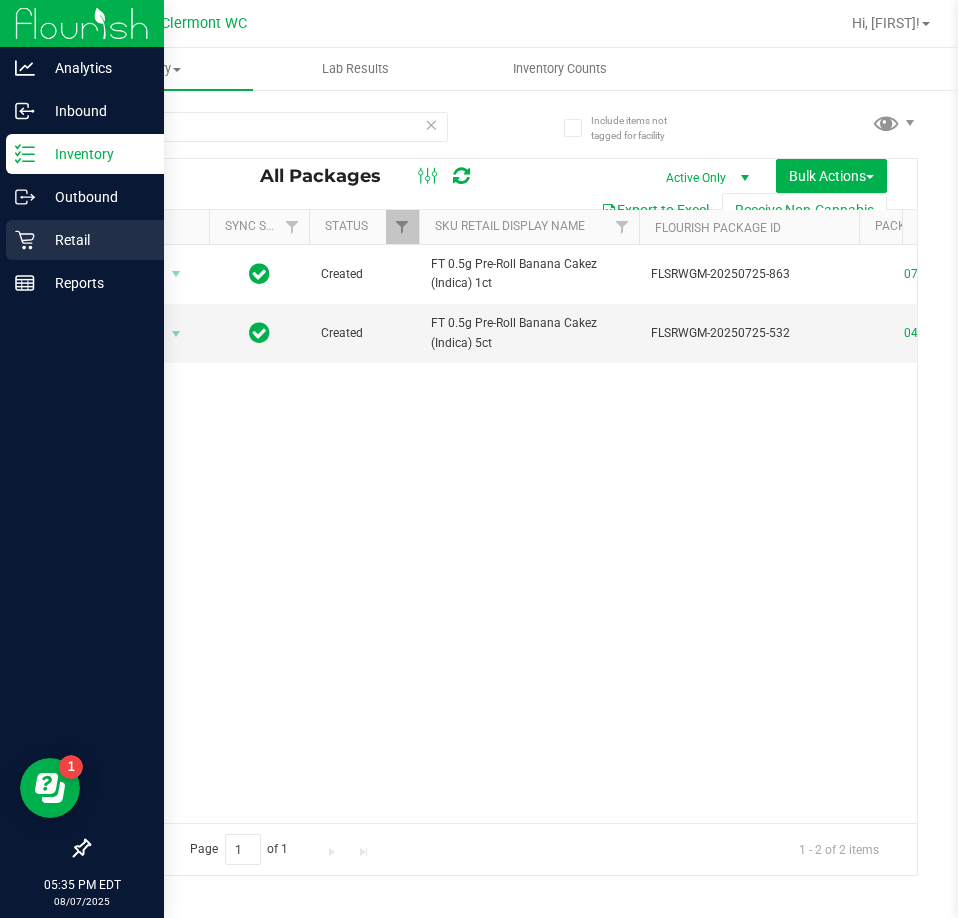 click on "Retail" at bounding box center (85, 240) 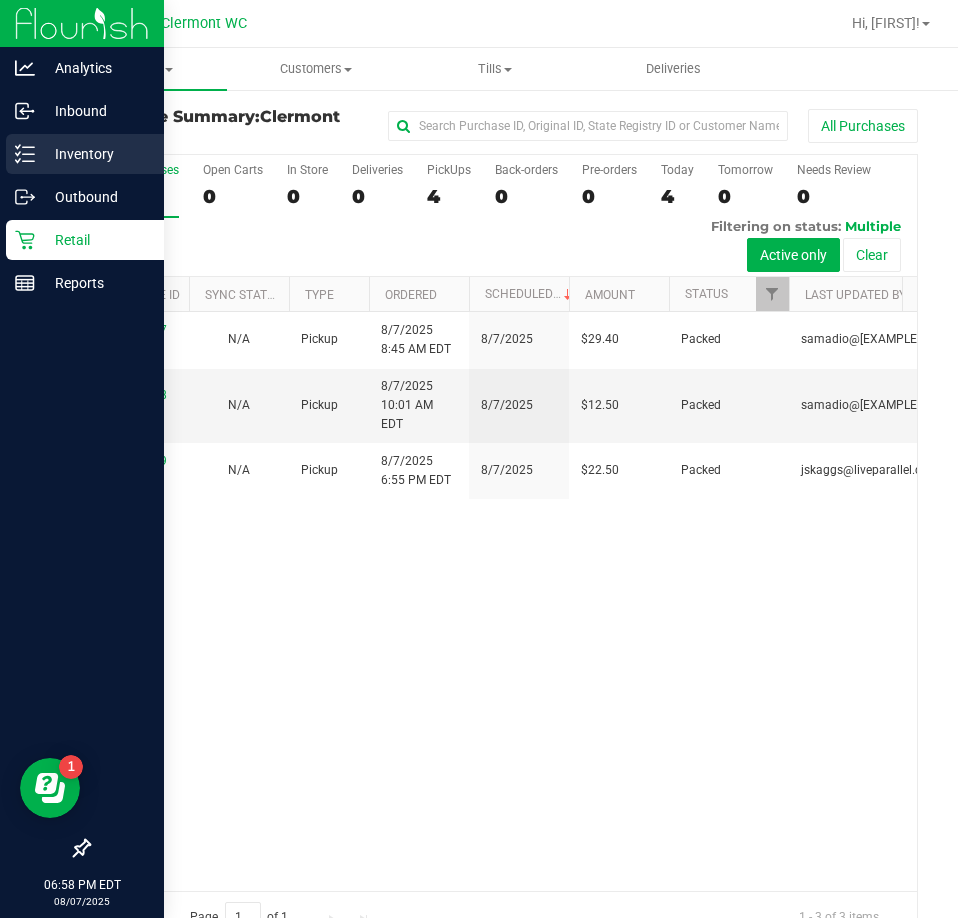 click on "Inventory" at bounding box center [95, 154] 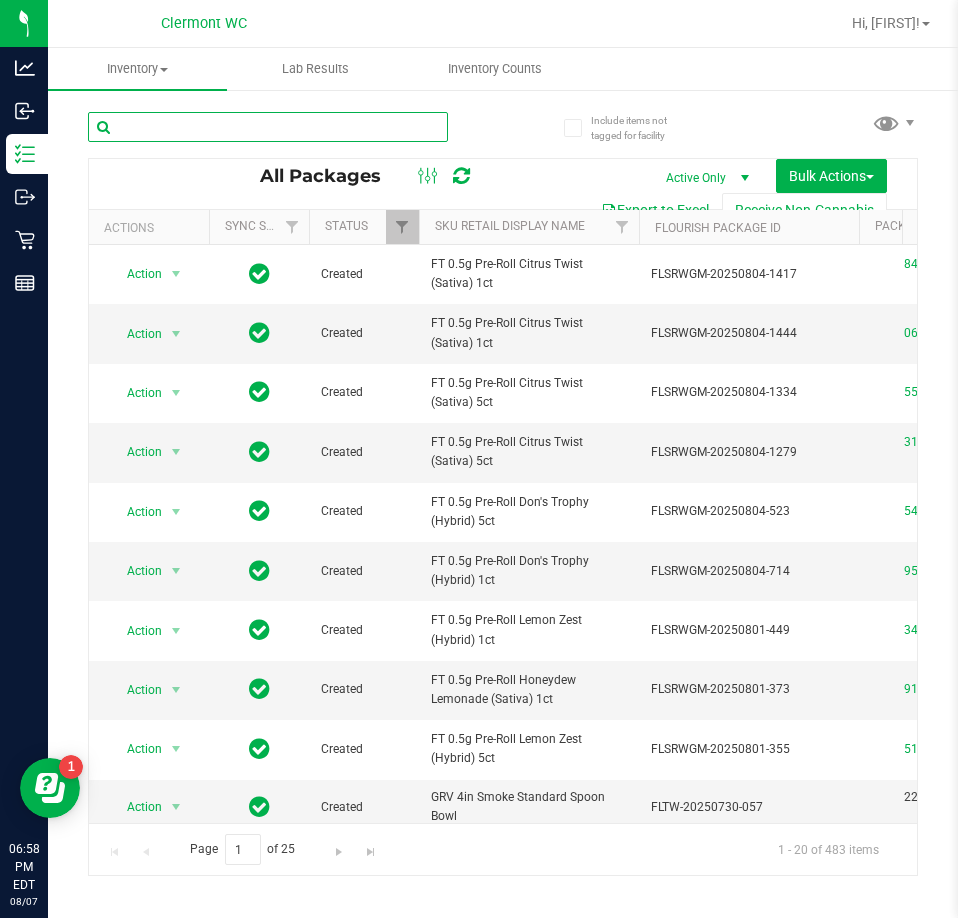 click at bounding box center (268, 127) 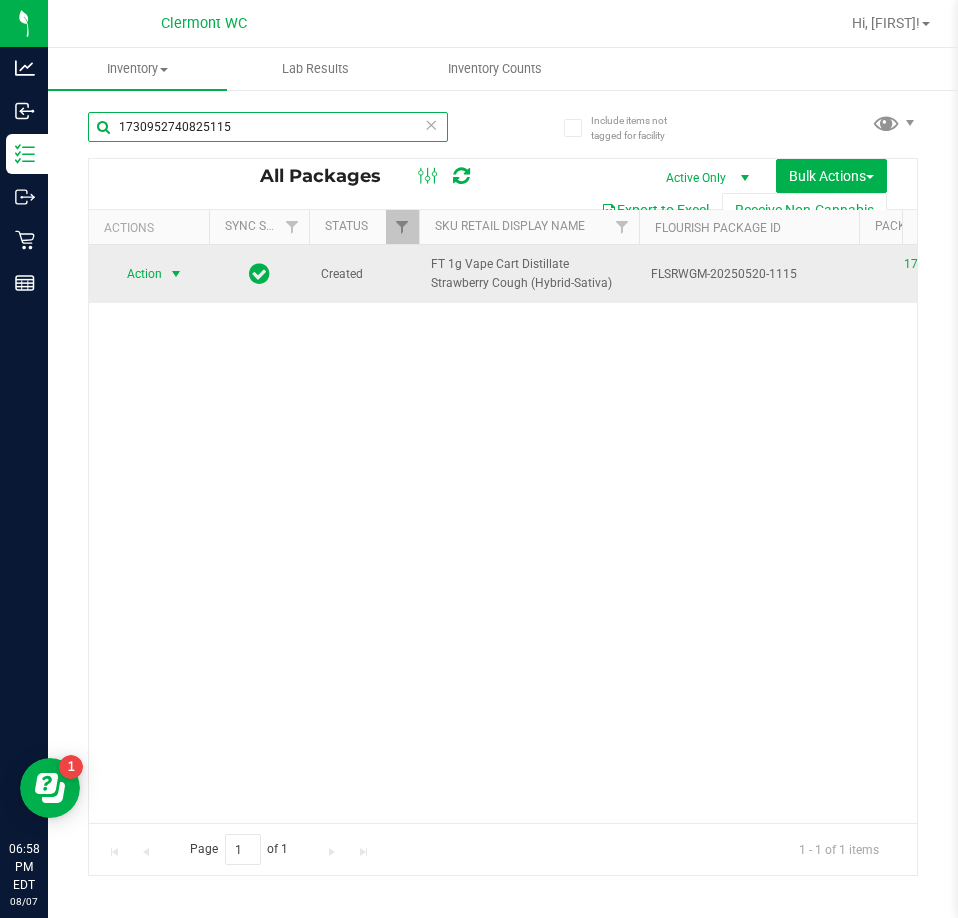 type on "1730952740825115" 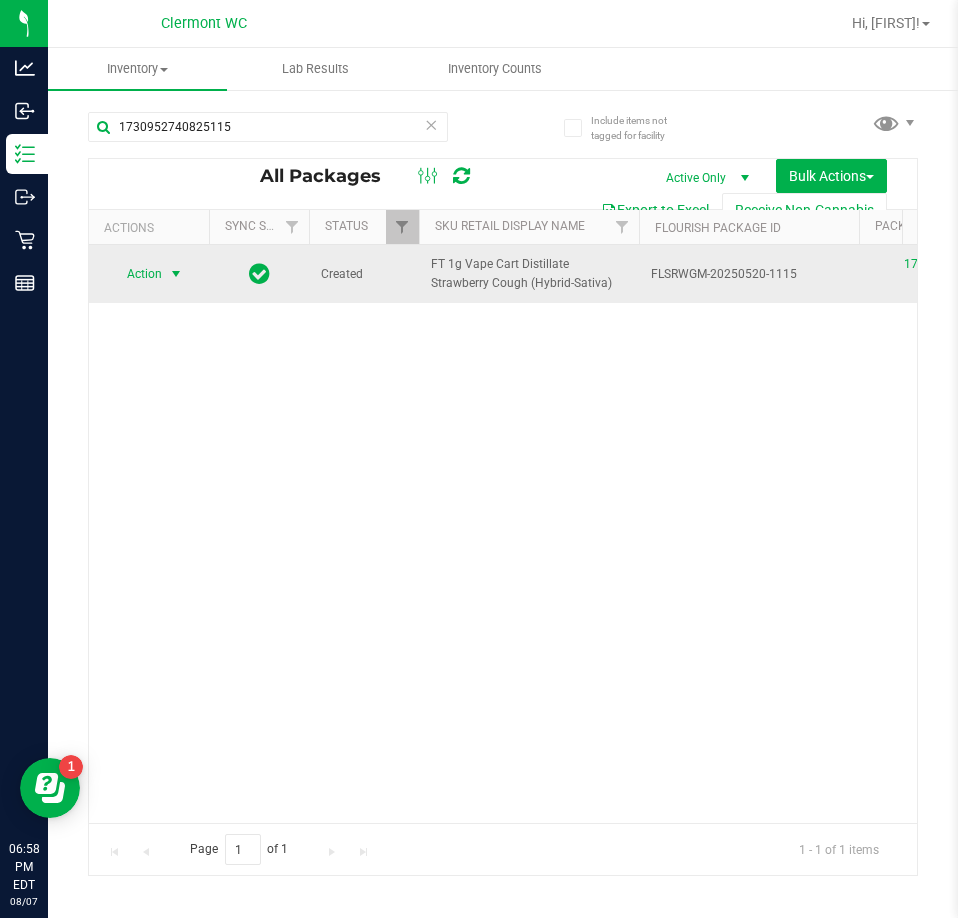 click on "Action" at bounding box center [136, 274] 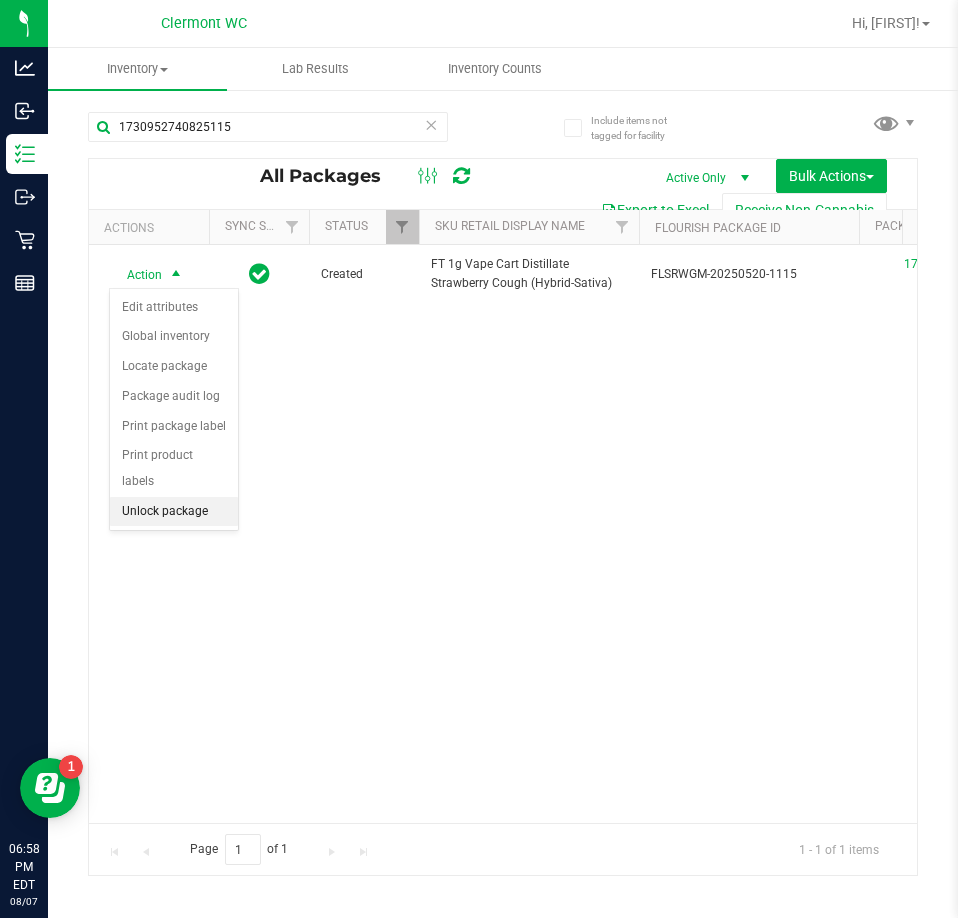 click on "Unlock package" at bounding box center (174, 512) 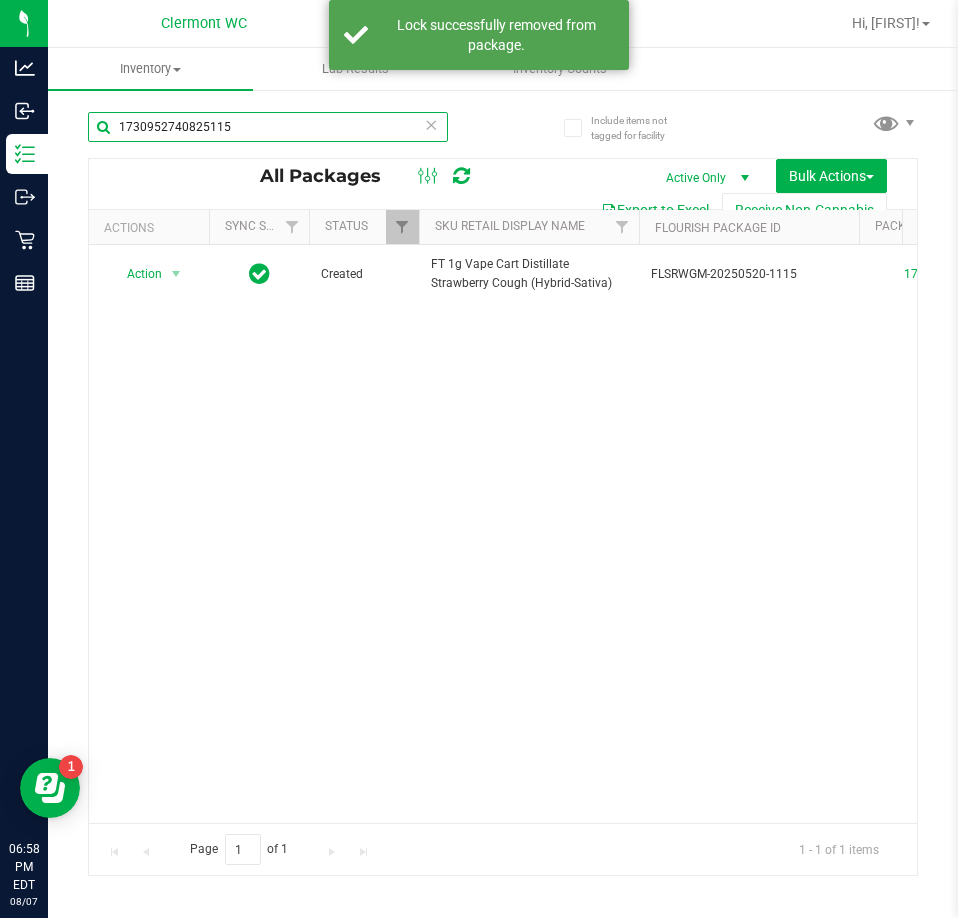 drag, startPoint x: 275, startPoint y: 125, endPoint x: 57, endPoint y: 140, distance: 218.51544 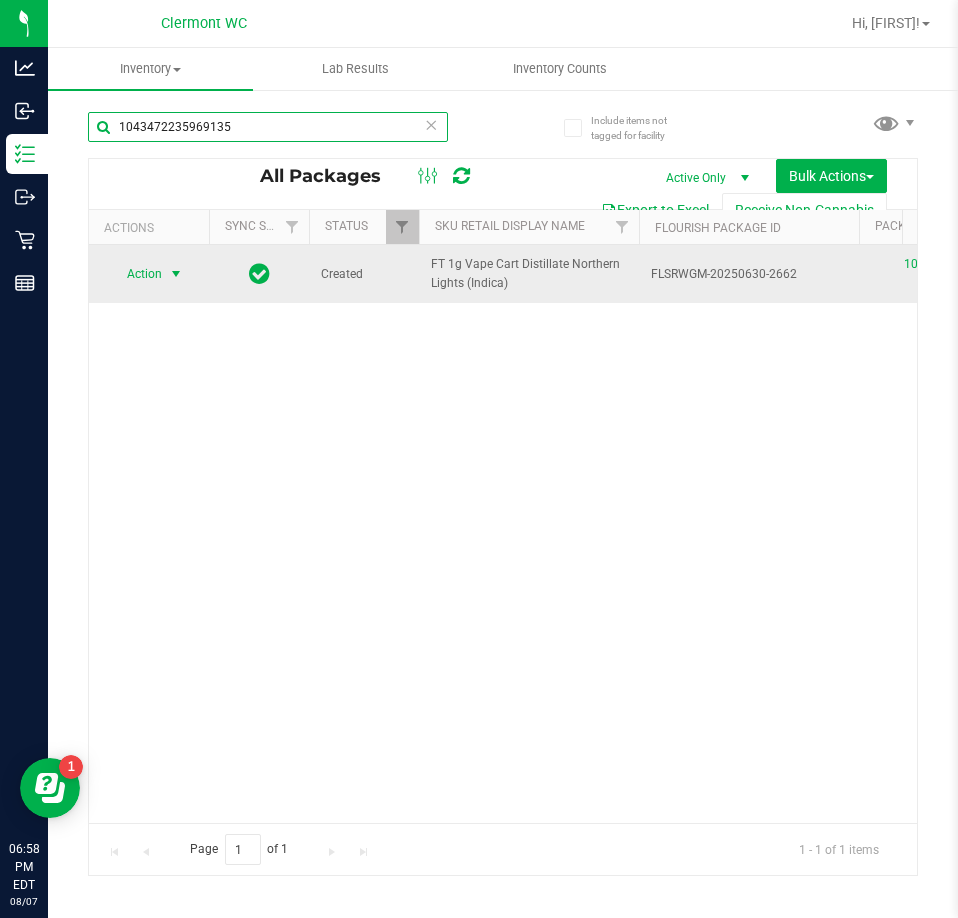 type on "1043472235969135" 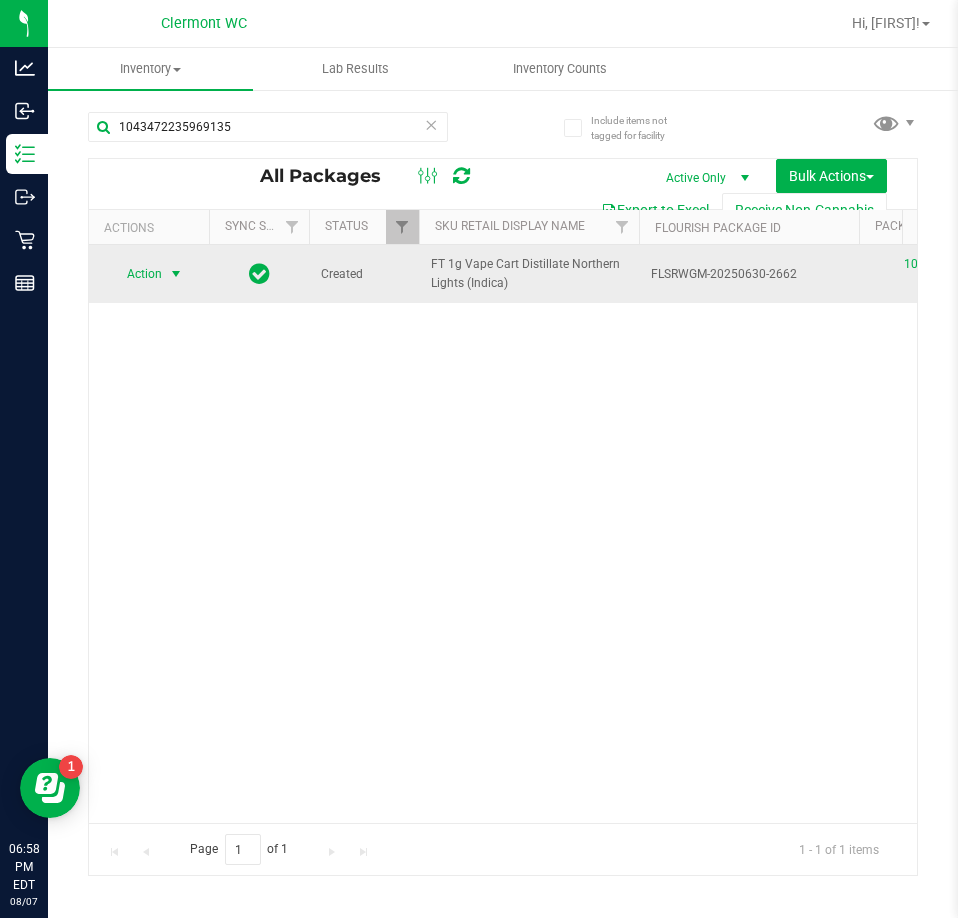 click on "Action" at bounding box center (136, 274) 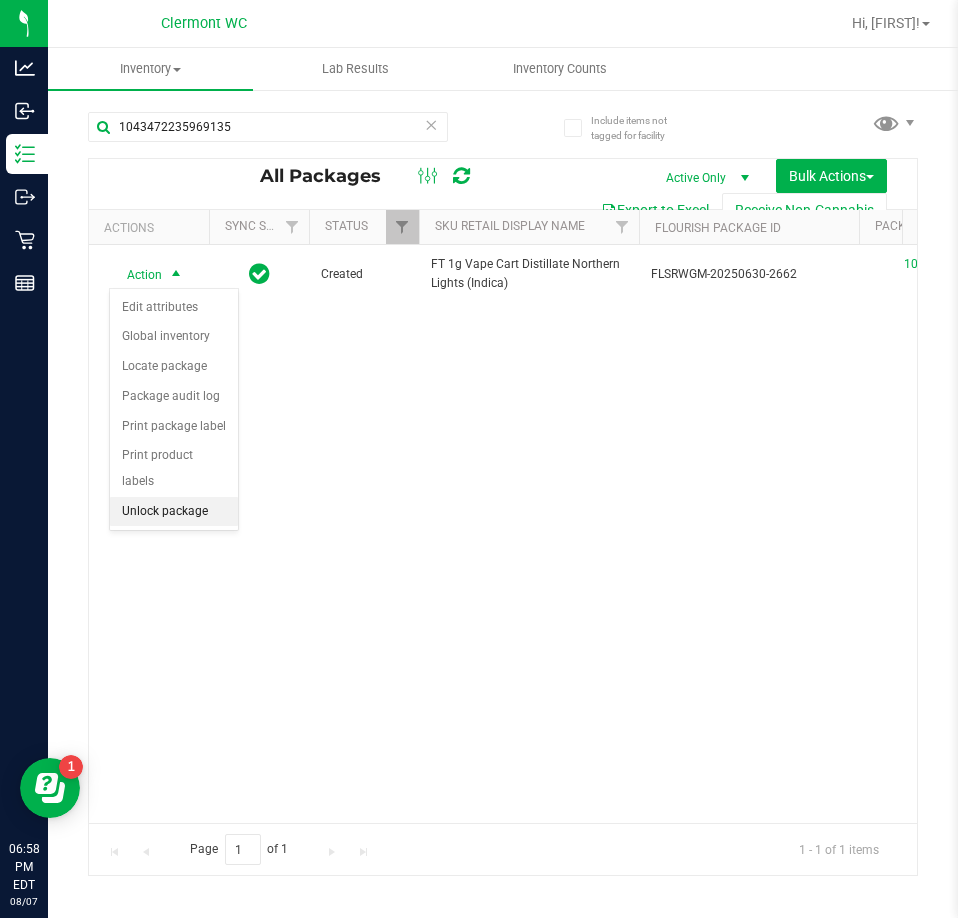click on "Unlock package" at bounding box center (174, 512) 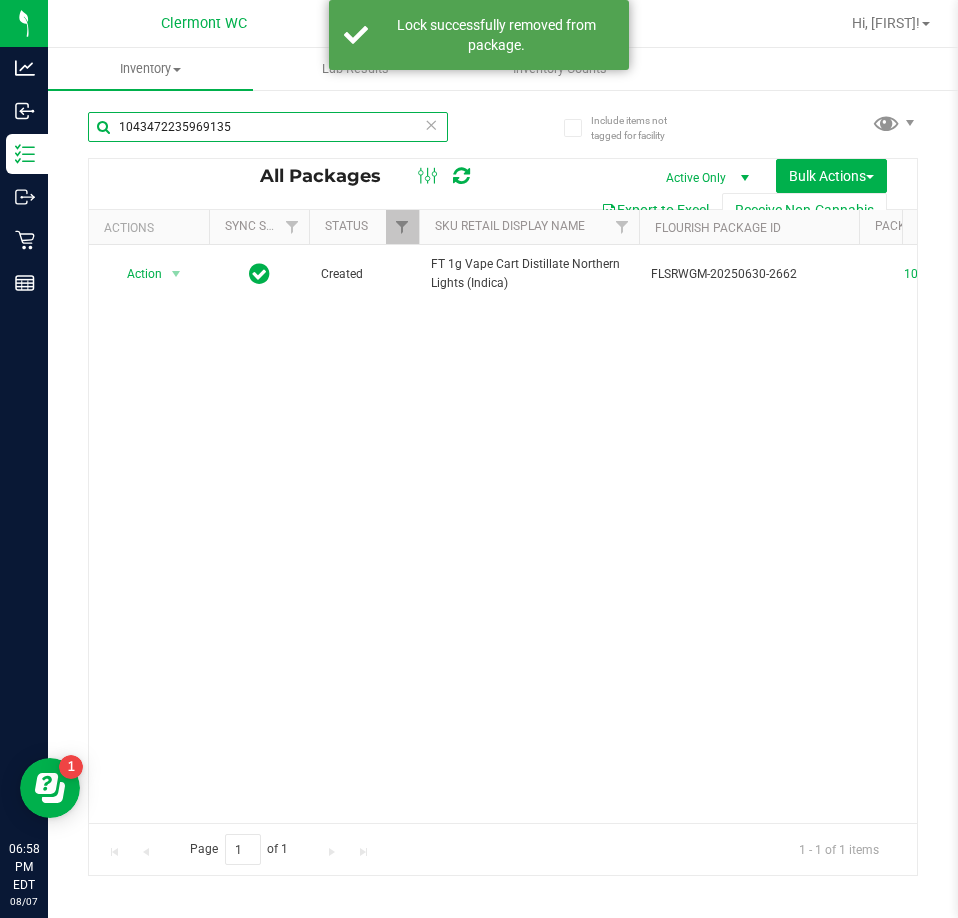 drag, startPoint x: 252, startPoint y: 128, endPoint x: -1, endPoint y: 142, distance: 253.38705 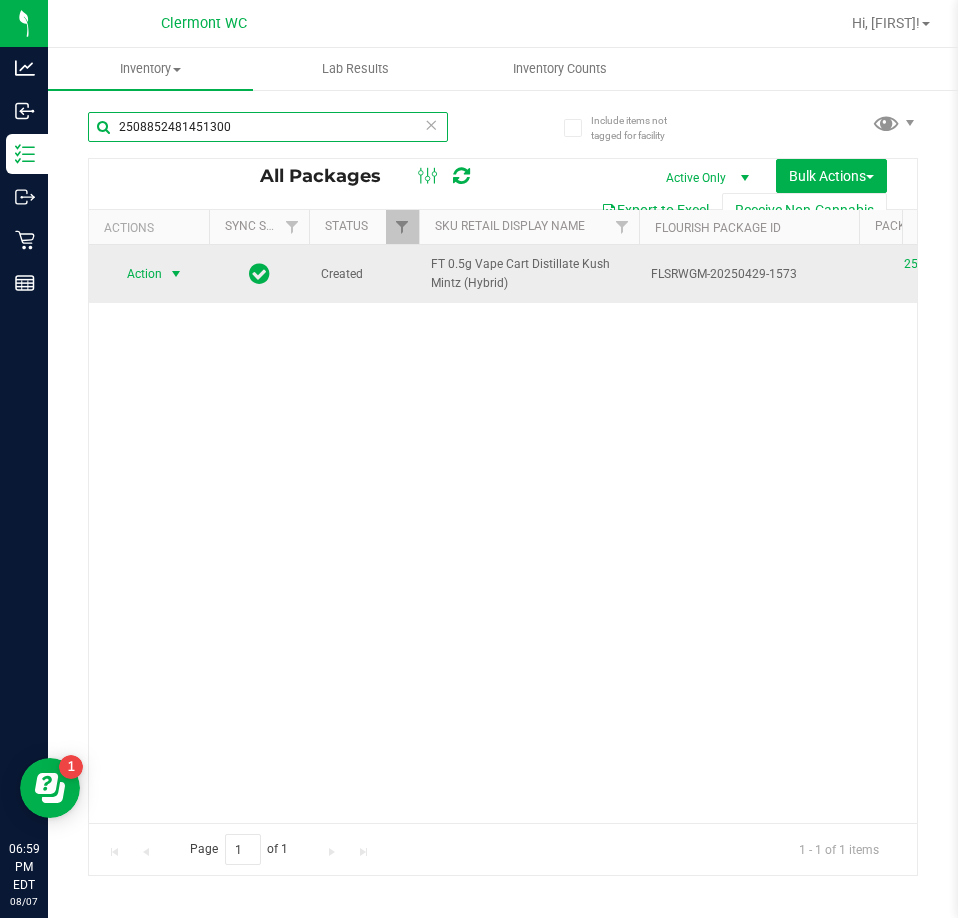 type on "2508852481451300" 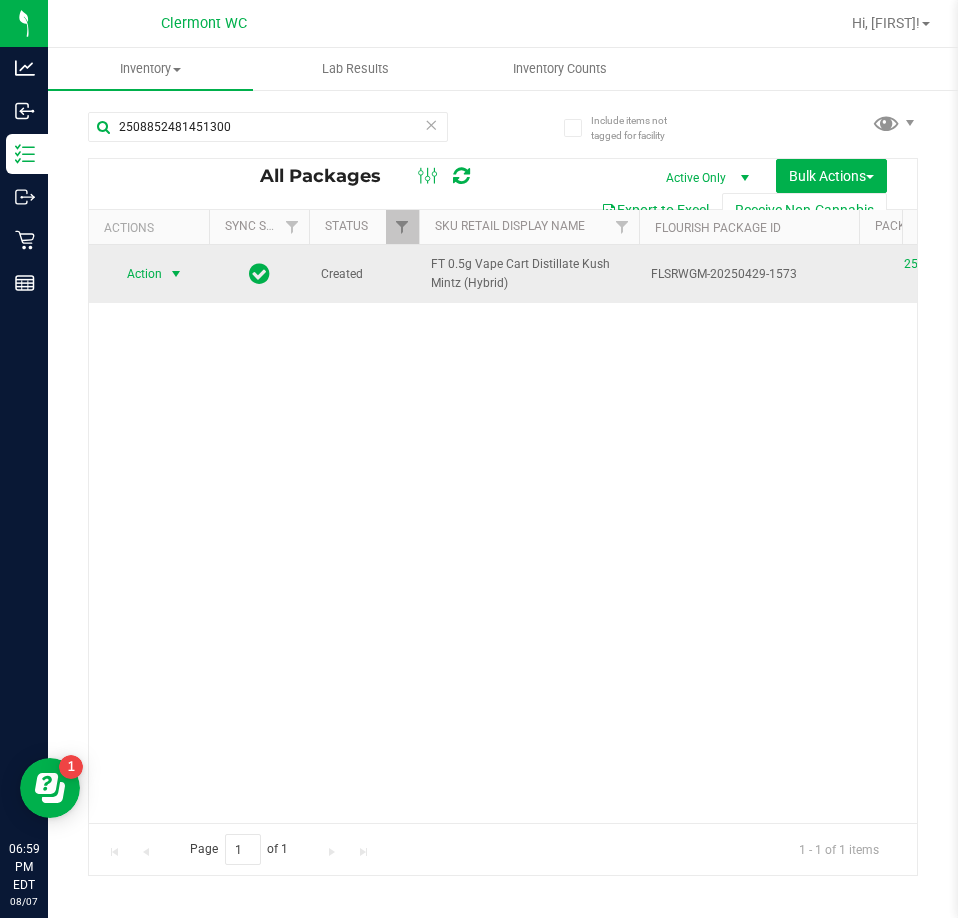 click on "Action" at bounding box center (136, 274) 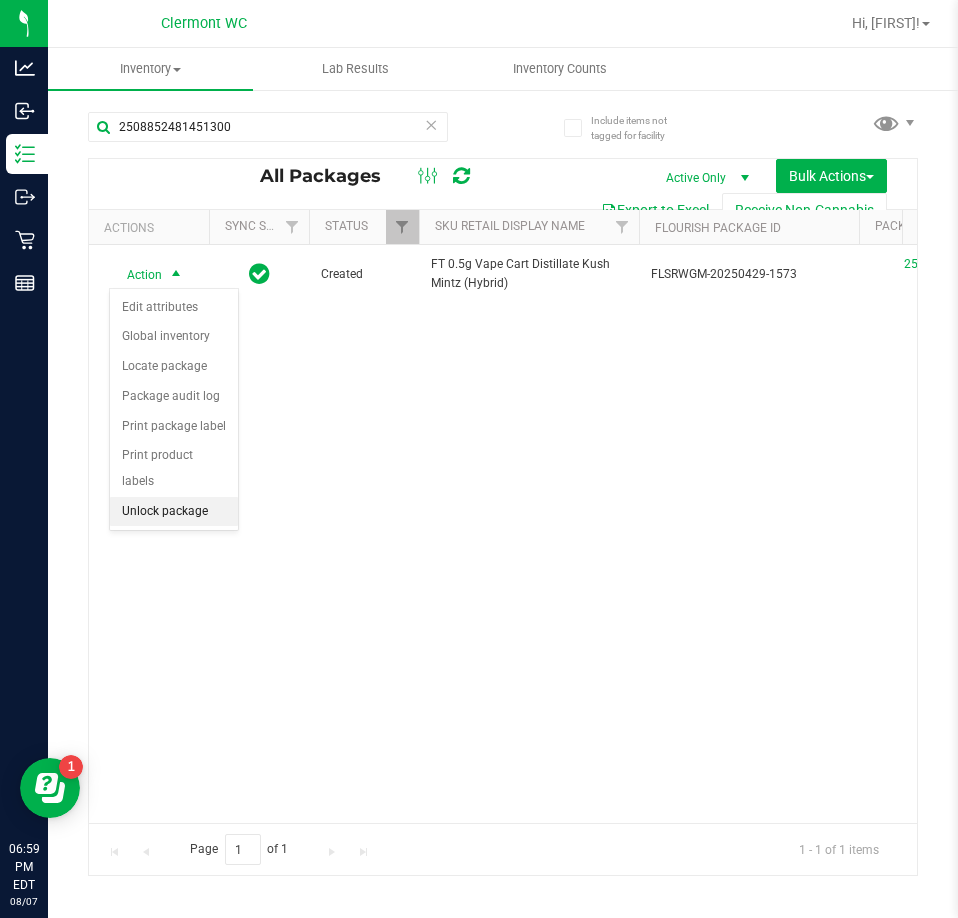 click on "Unlock package" at bounding box center (174, 512) 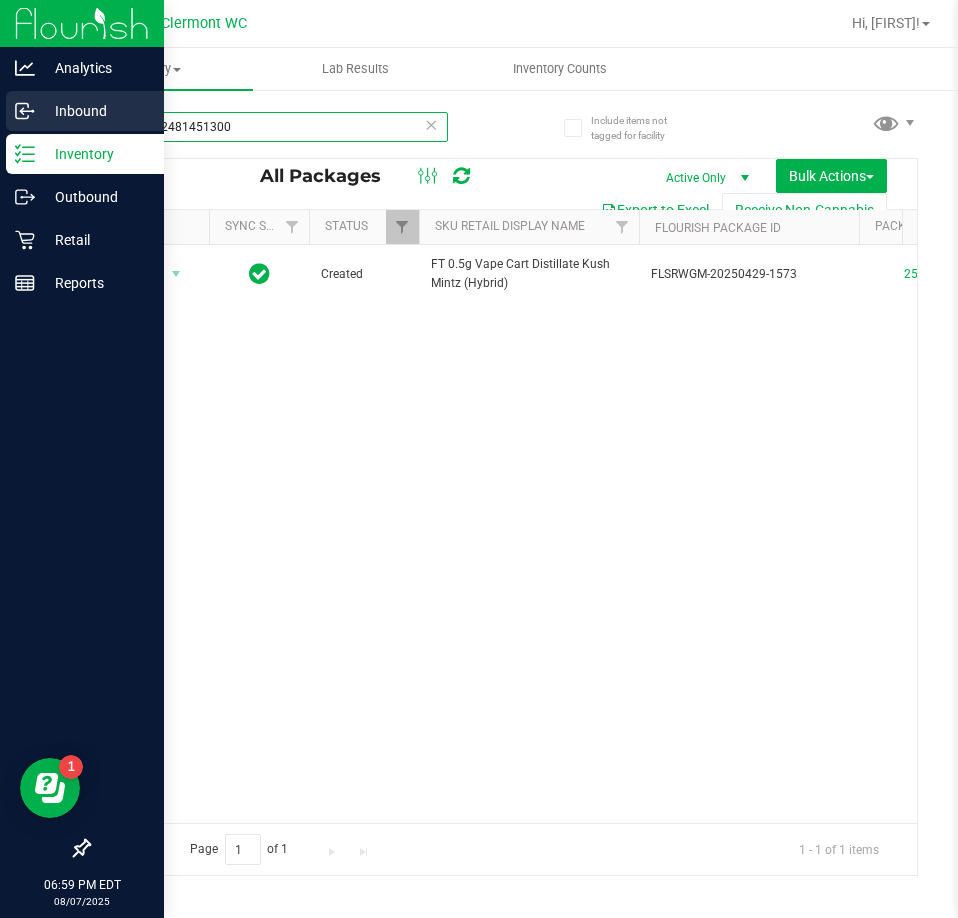 drag, startPoint x: 275, startPoint y: 116, endPoint x: 33, endPoint y: 128, distance: 242.29733 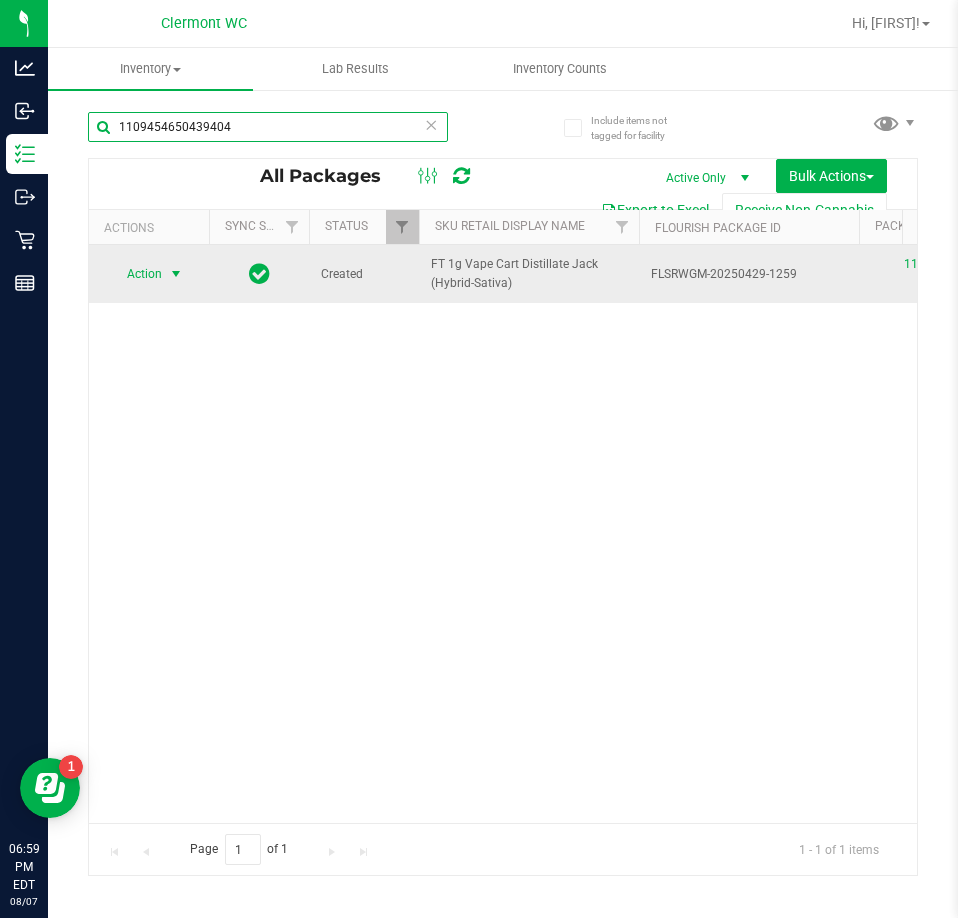 type on "1109454650439404" 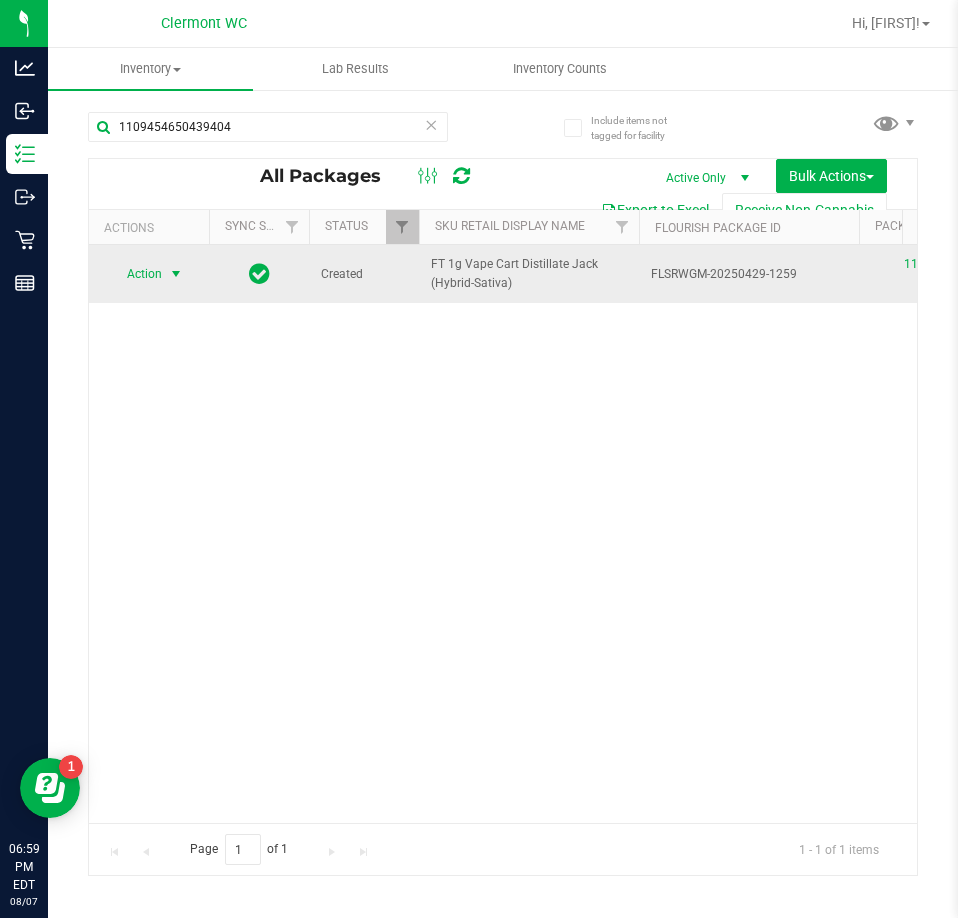 click on "Action" at bounding box center (136, 274) 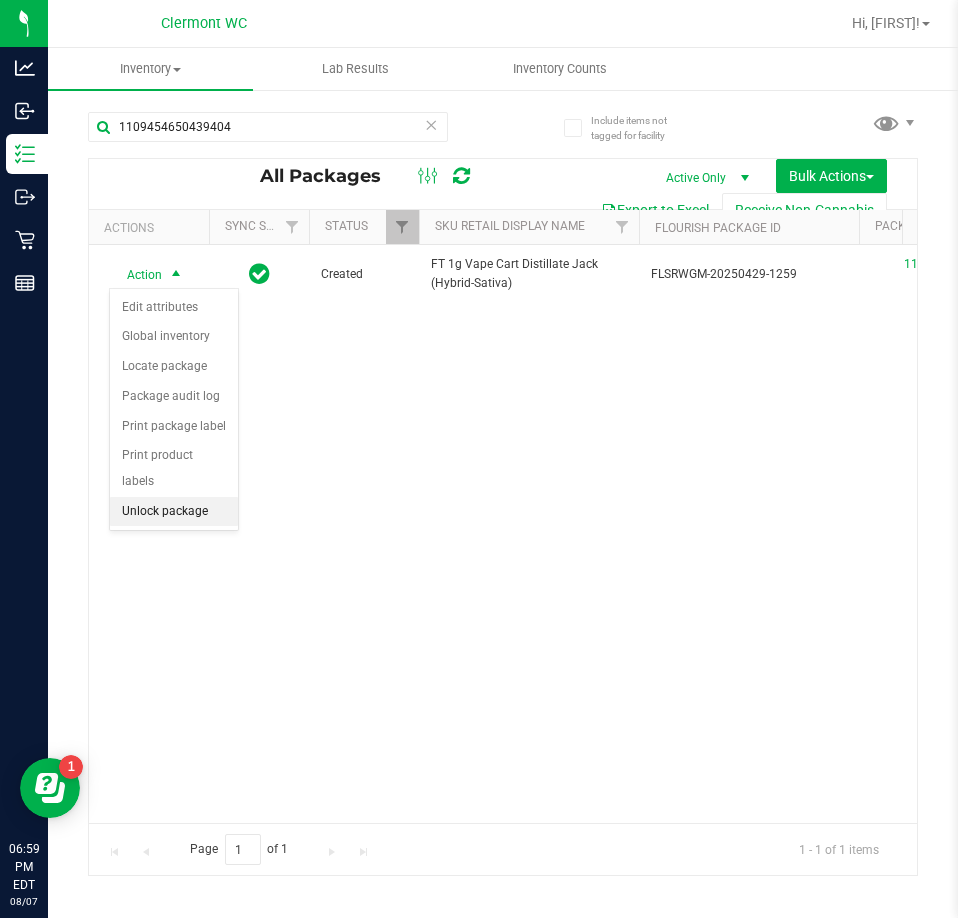 click on "Unlock package" at bounding box center [174, 512] 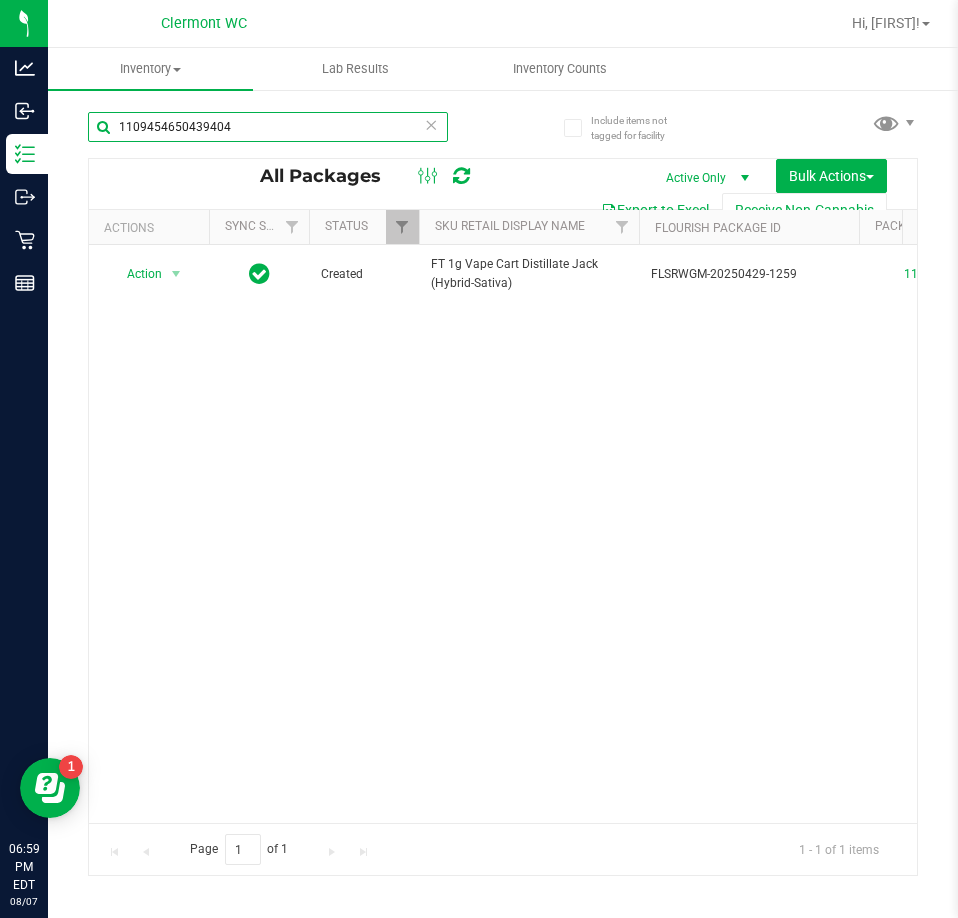 drag, startPoint x: 257, startPoint y: 127, endPoint x: -1, endPoint y: 134, distance: 258.09494 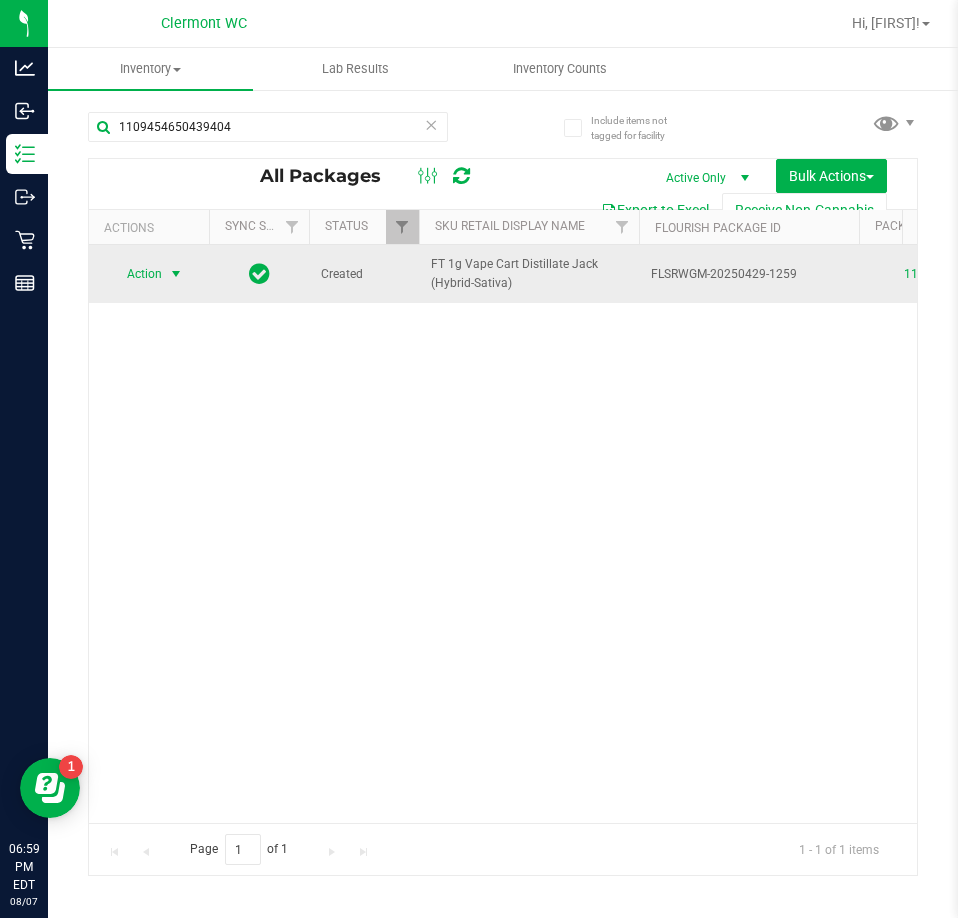click on "Action" at bounding box center [136, 274] 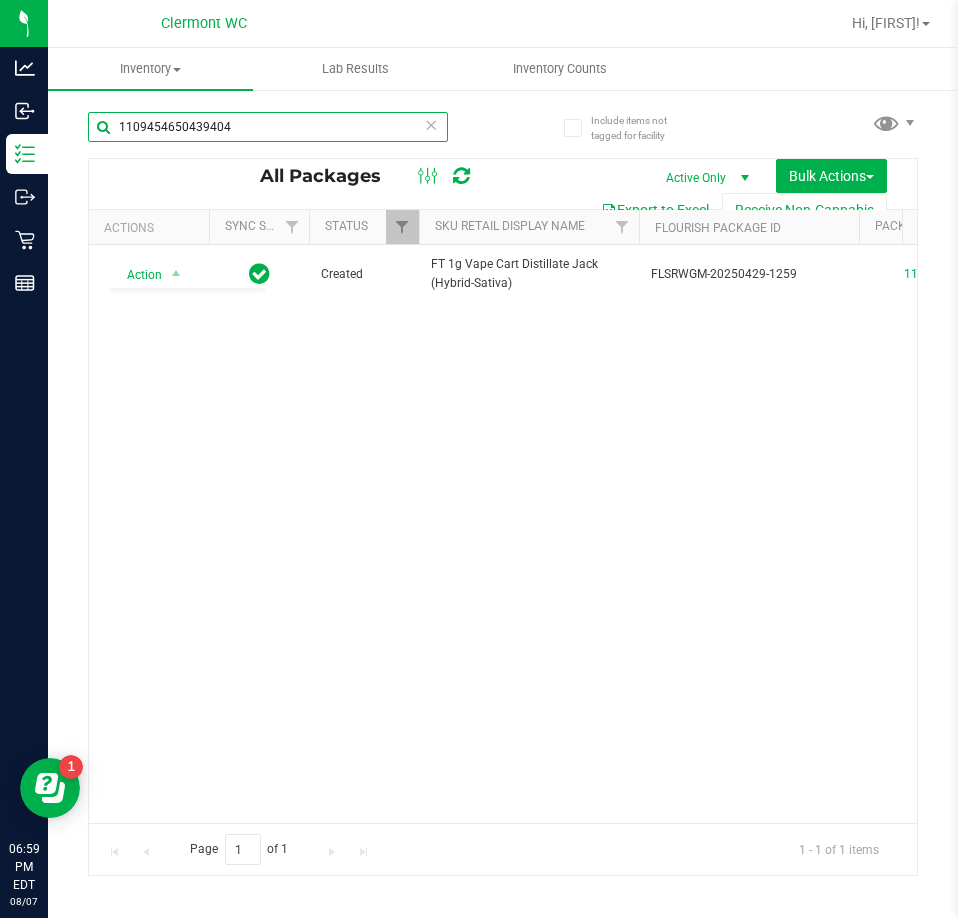 drag, startPoint x: 250, startPoint y: 126, endPoint x: -1, endPoint y: 119, distance: 251.0976 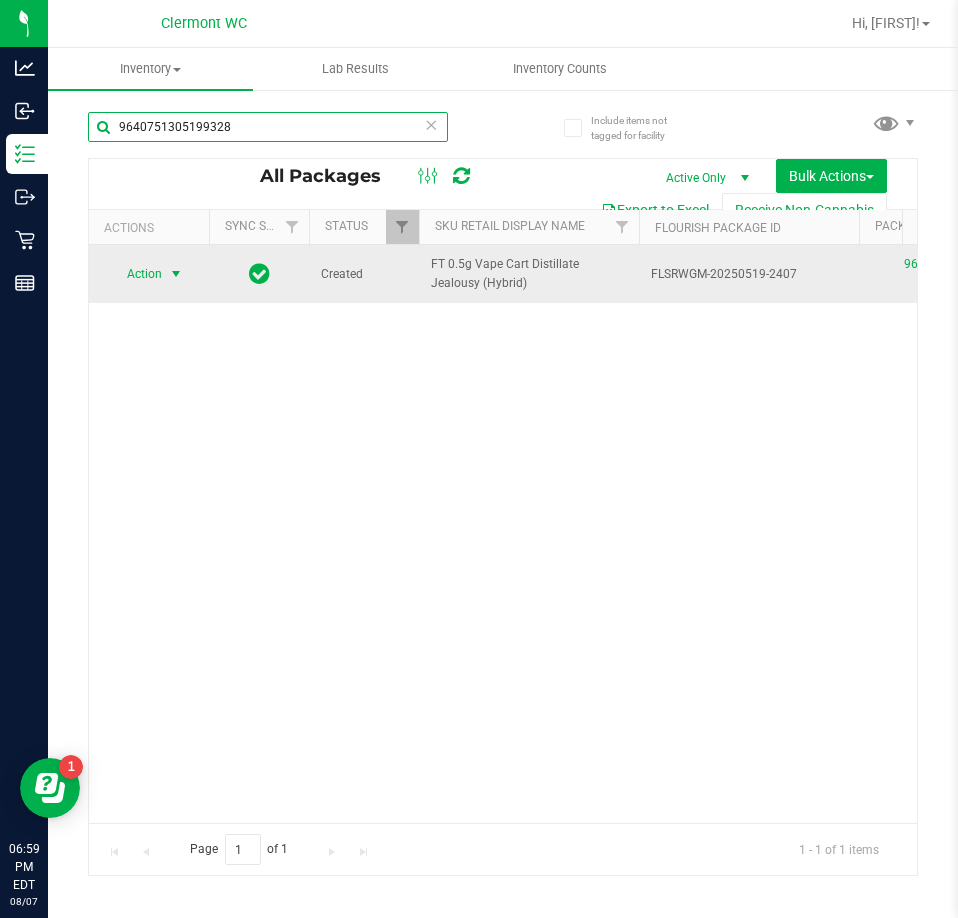 type on "9640751305199328" 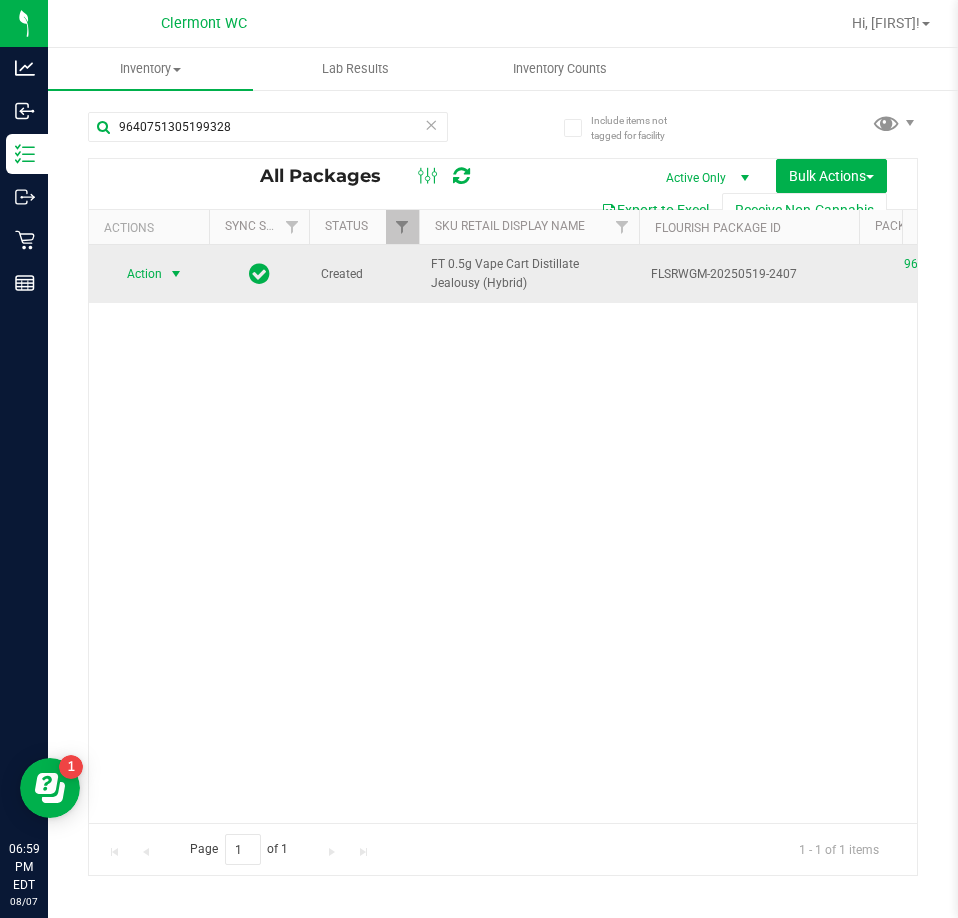 click on "Action" at bounding box center (136, 274) 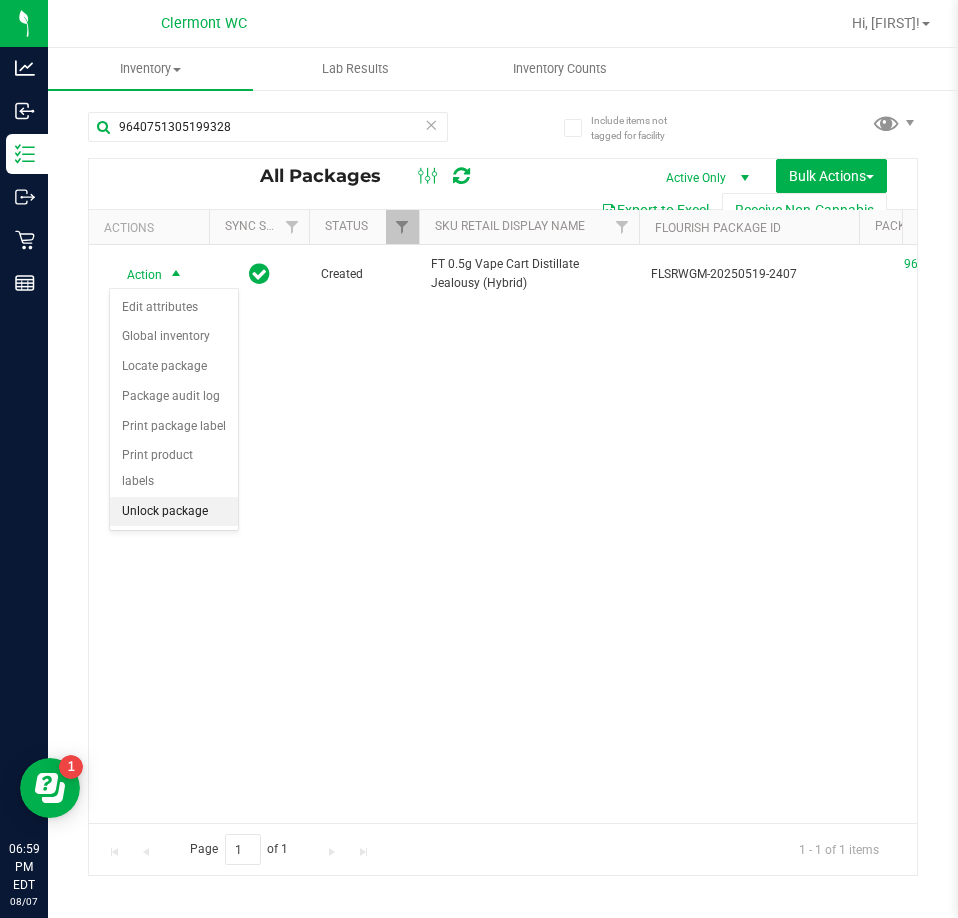 click on "Unlock package" at bounding box center (174, 512) 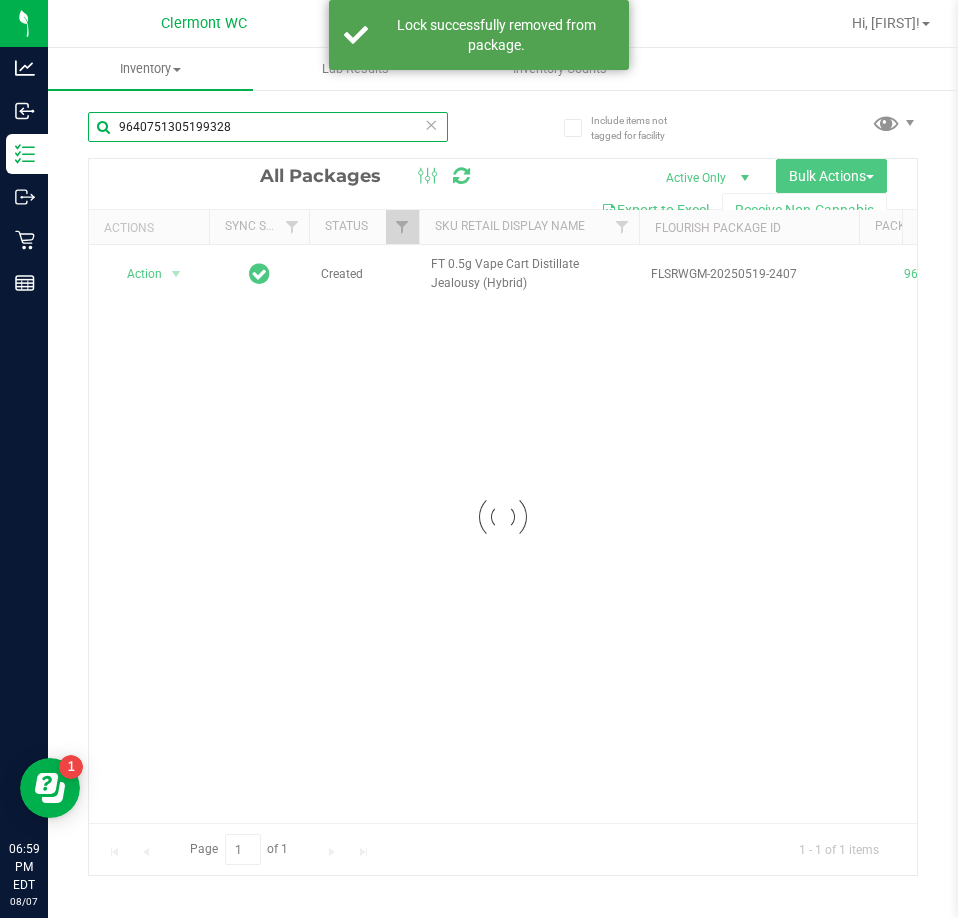 drag, startPoint x: 252, startPoint y: 129, endPoint x: 70, endPoint y: 128, distance: 182.00275 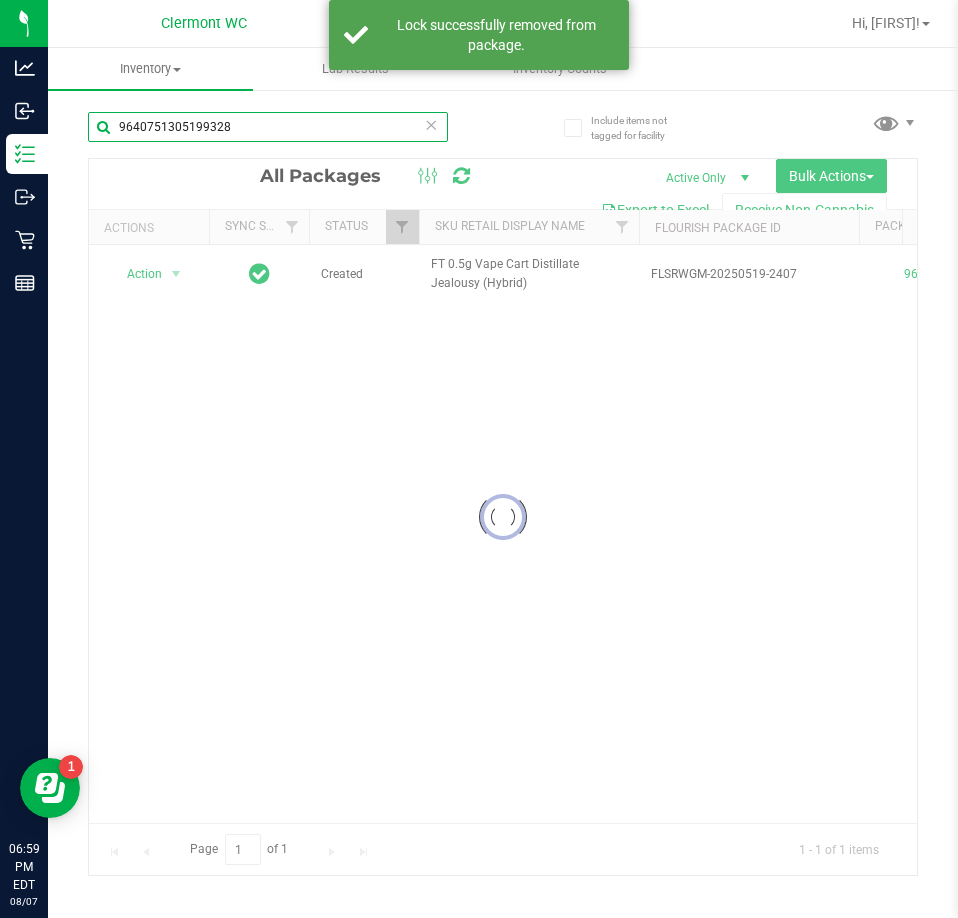click on "Include items not tagged for facility
9640751305199328
Loading...
All Packages
Active Only Active Only Lab Samples Locked All External Internal
Bulk Actions
Add to manufacturing run" at bounding box center [503, 393] 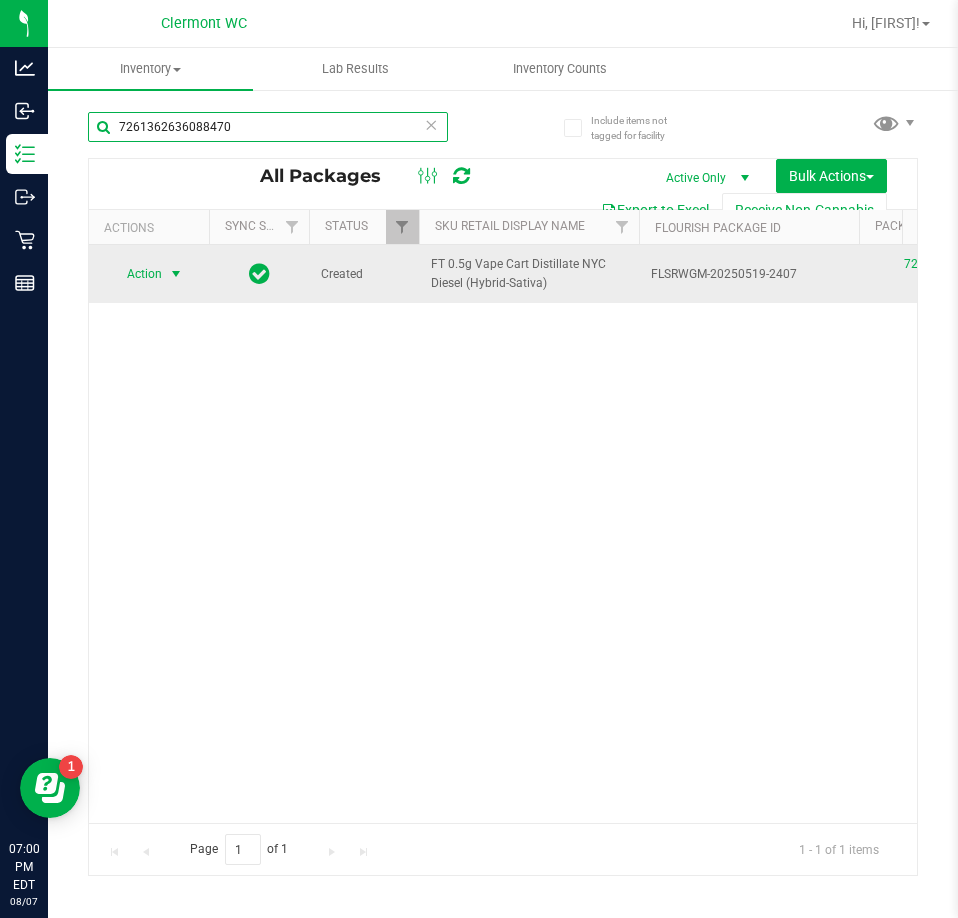 type on "7261362636088470" 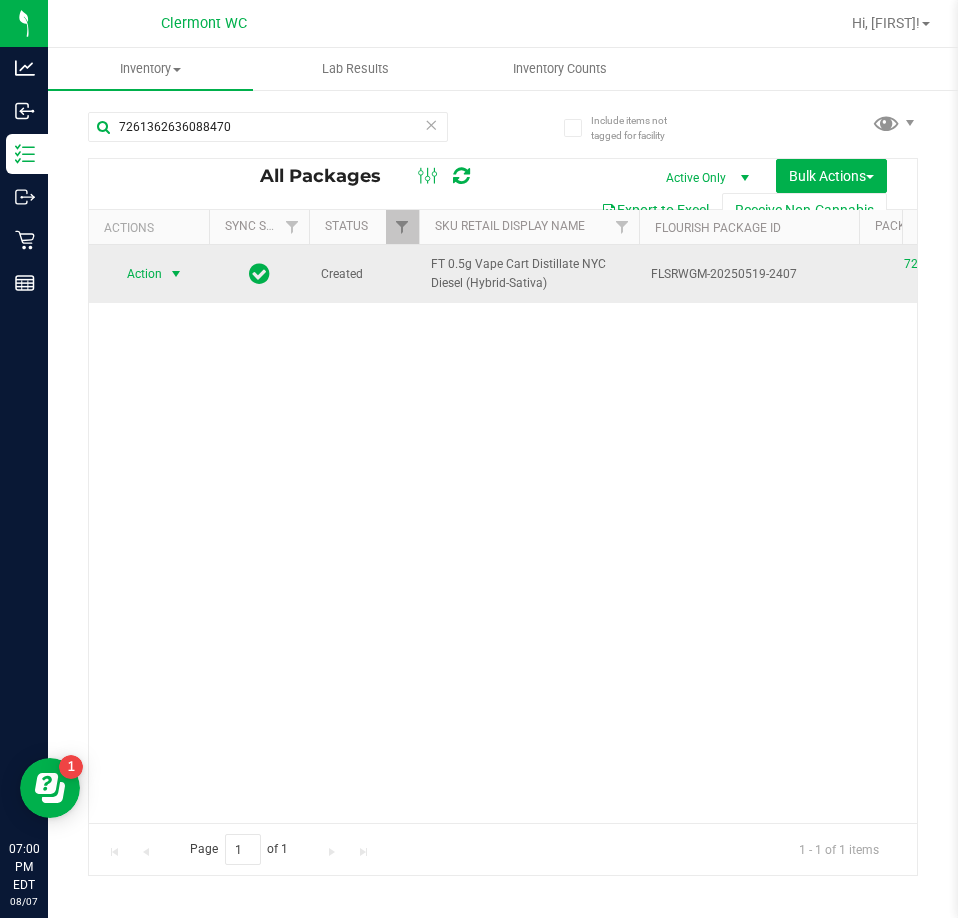 click on "Action" at bounding box center [136, 274] 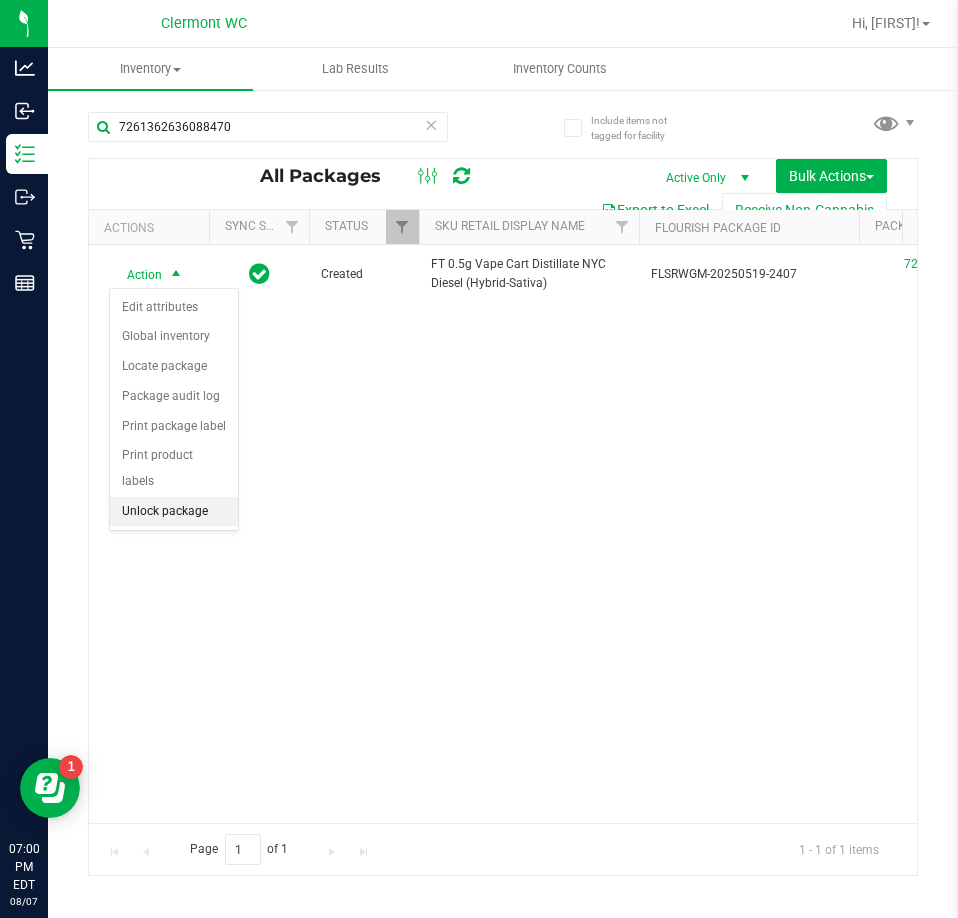 click on "Unlock package" at bounding box center (174, 512) 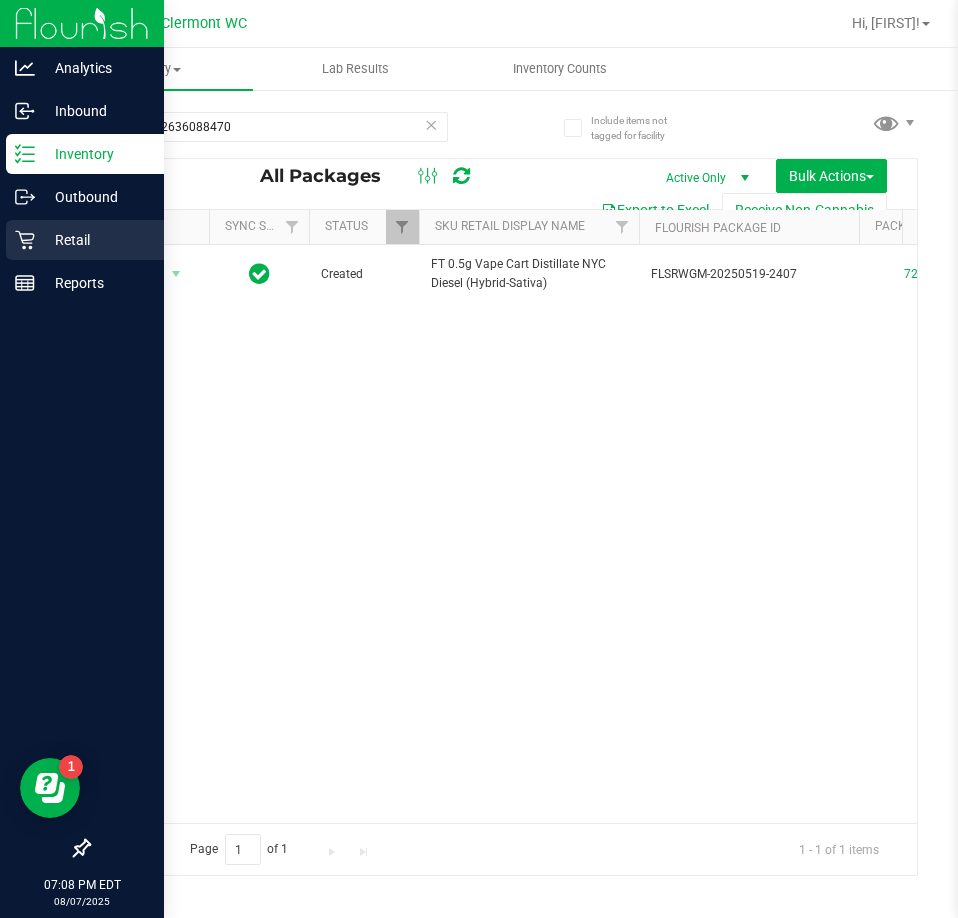 click 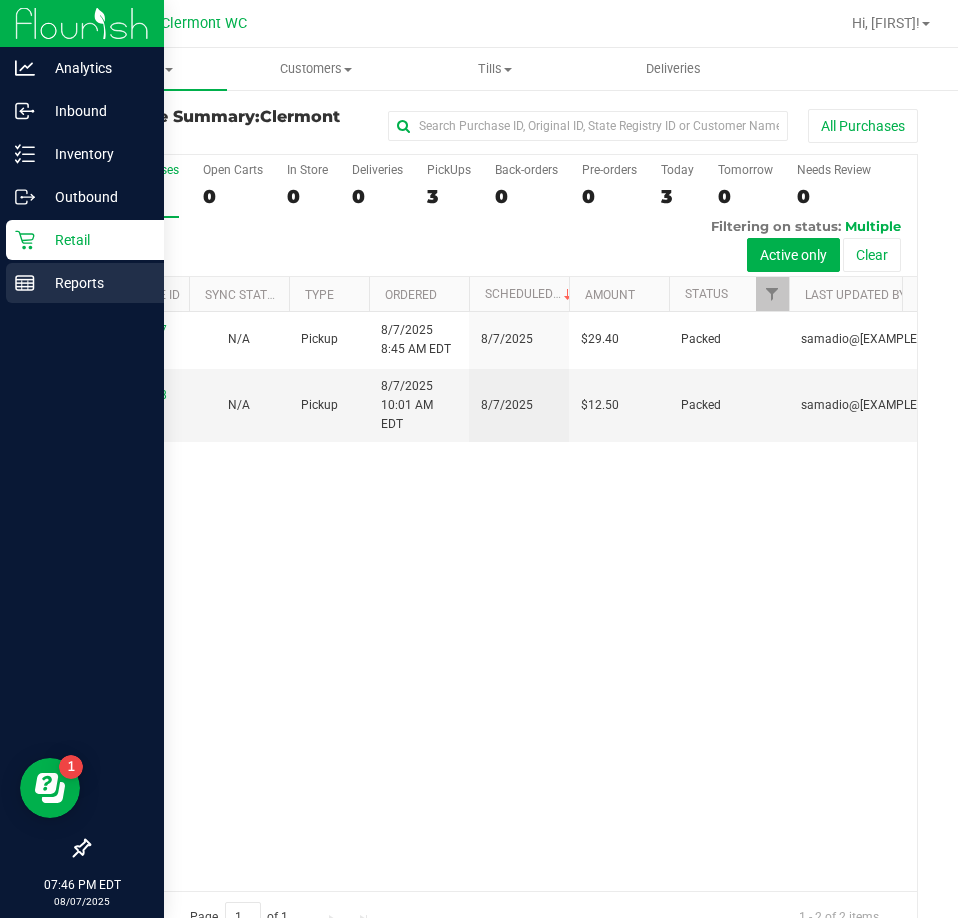 click on "Reports" at bounding box center (95, 283) 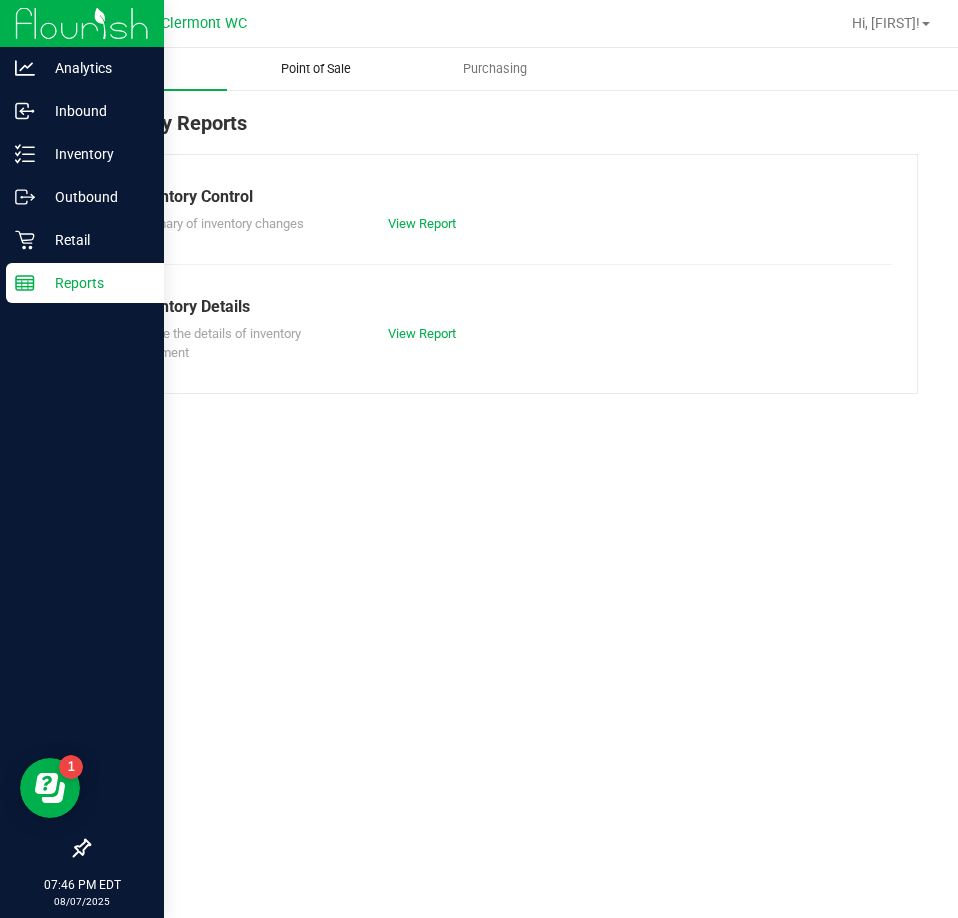 click on "Point of Sale" at bounding box center (316, 69) 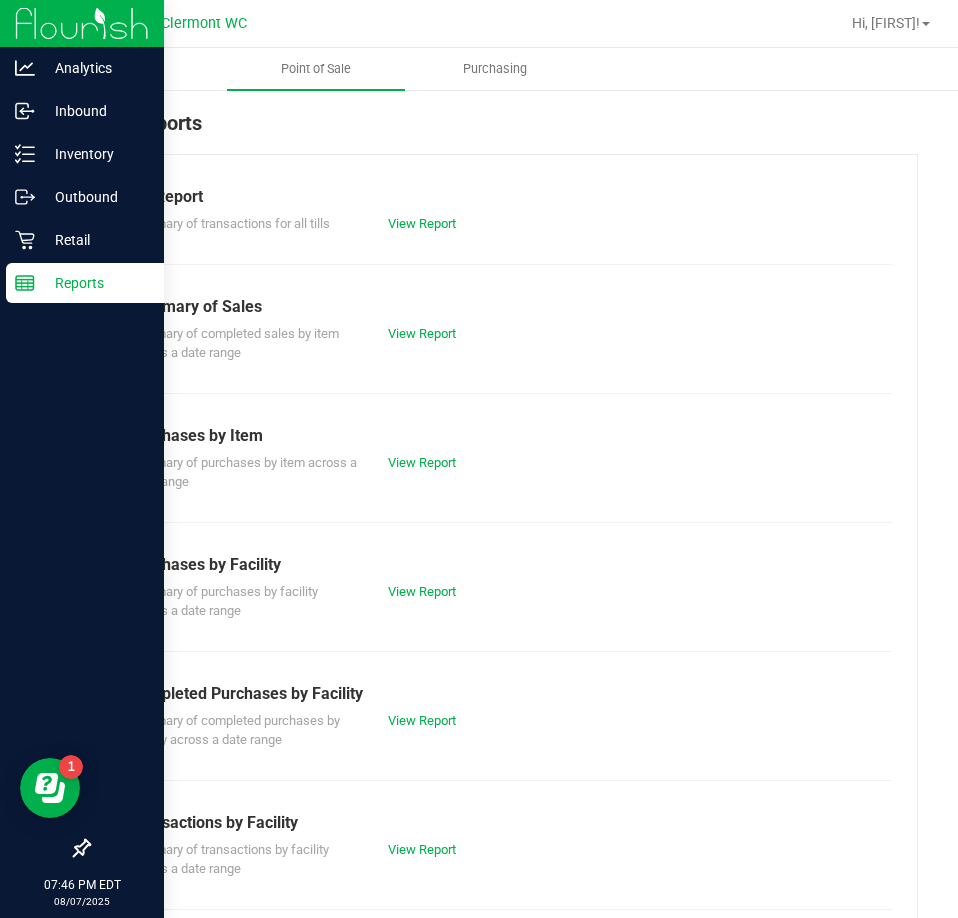 click on "View Report" at bounding box center [438, 721] 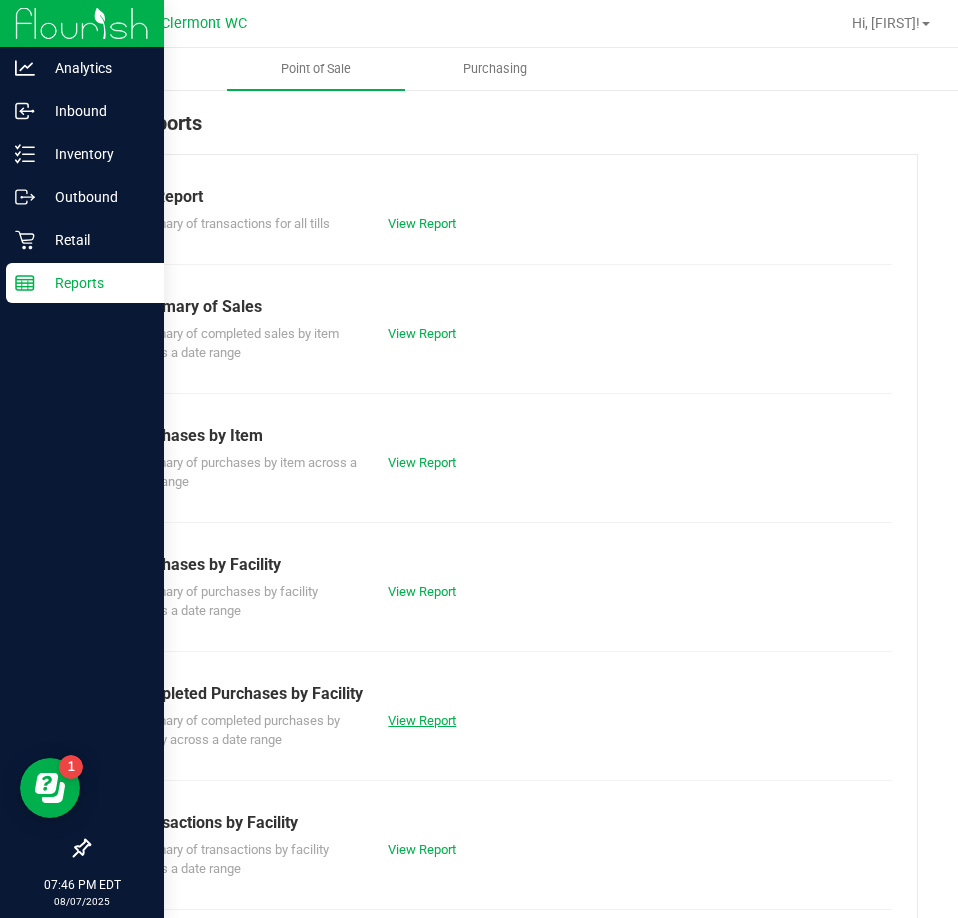 click on "View Report" at bounding box center (422, 720) 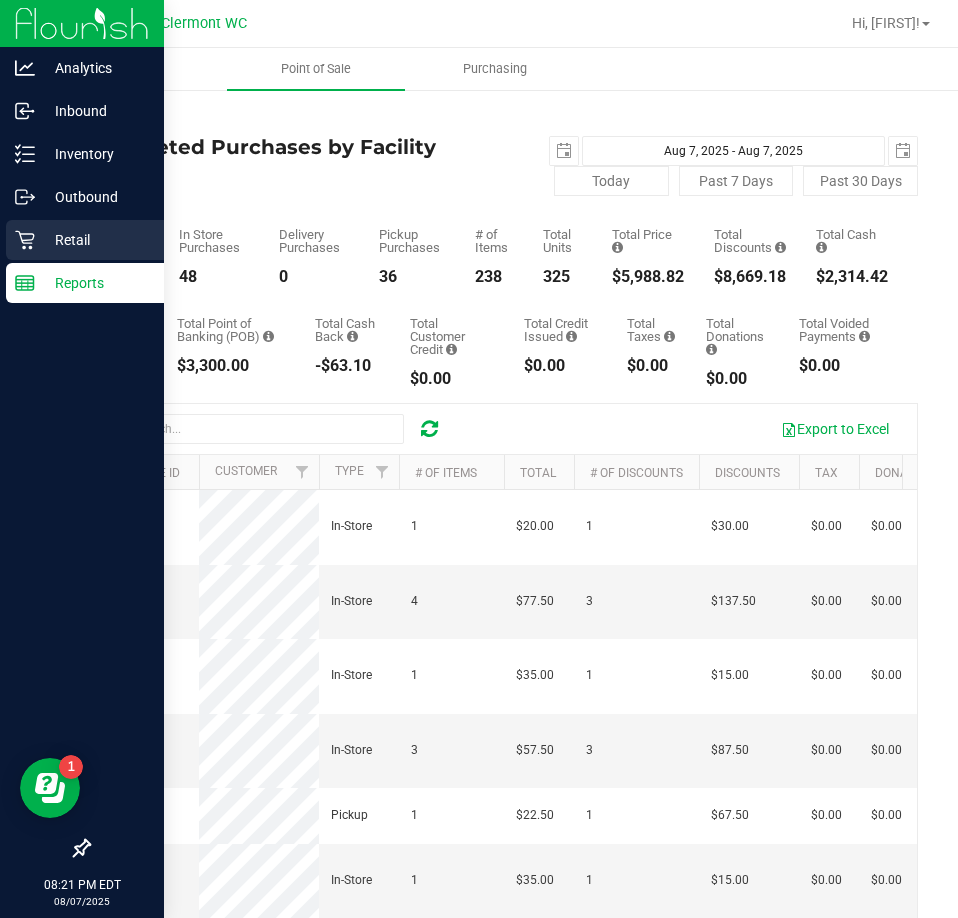 click on "Retail" at bounding box center (85, 240) 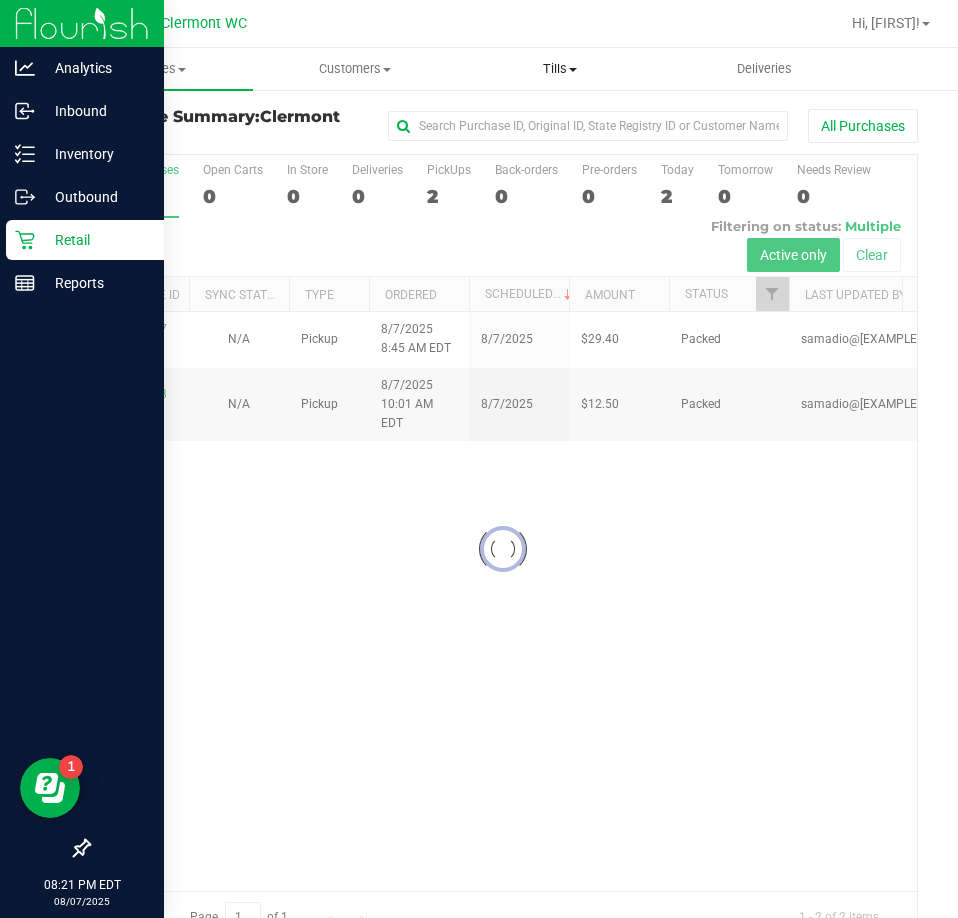 click on "Tills" at bounding box center [560, 69] 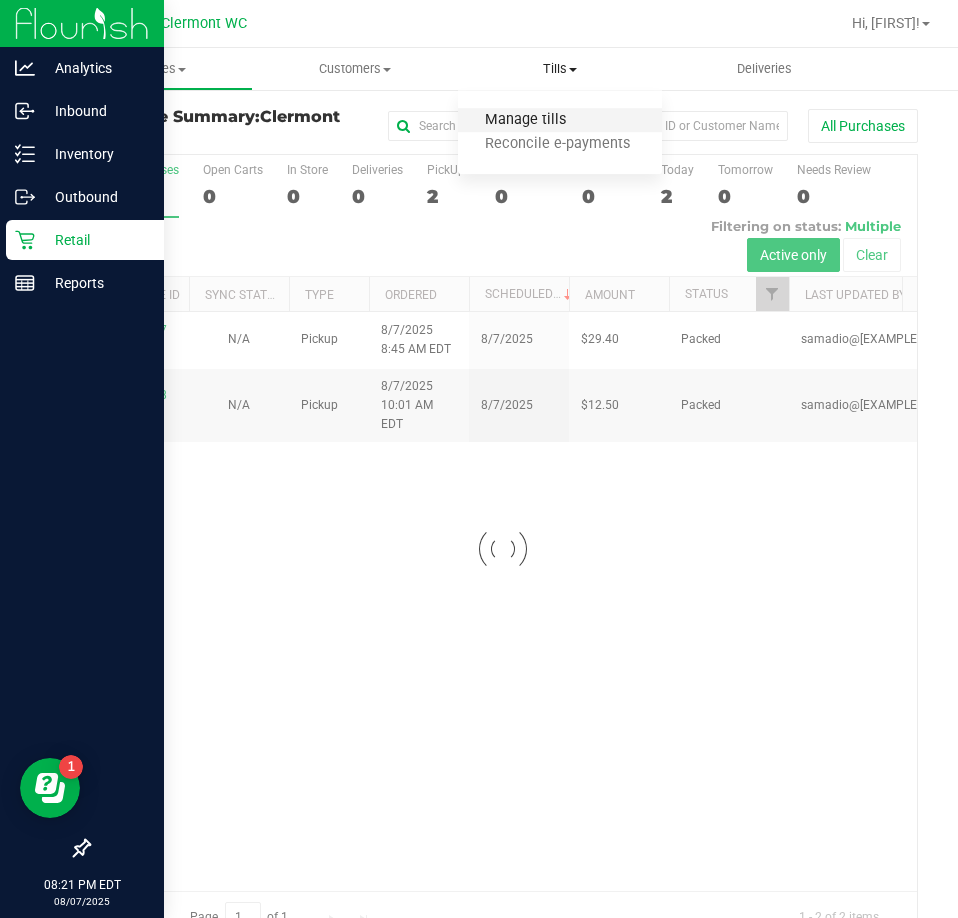 click on "Manage tills" at bounding box center (525, 120) 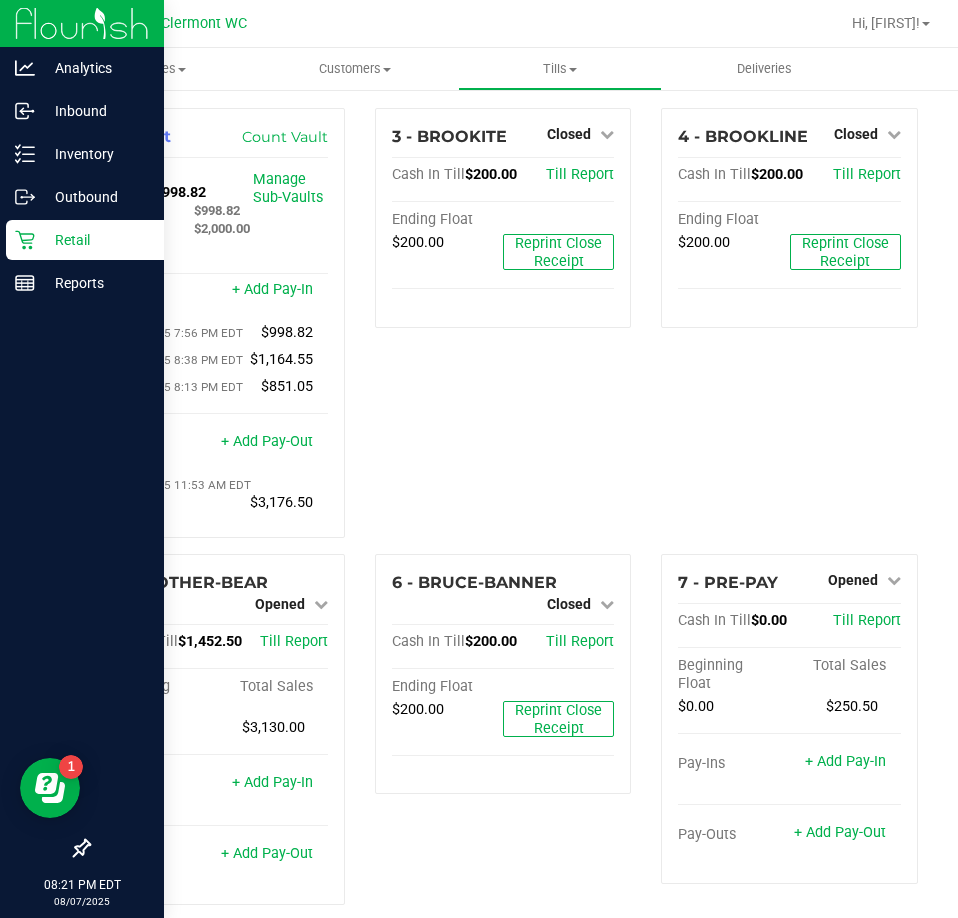 click on "Retail" at bounding box center [95, 240] 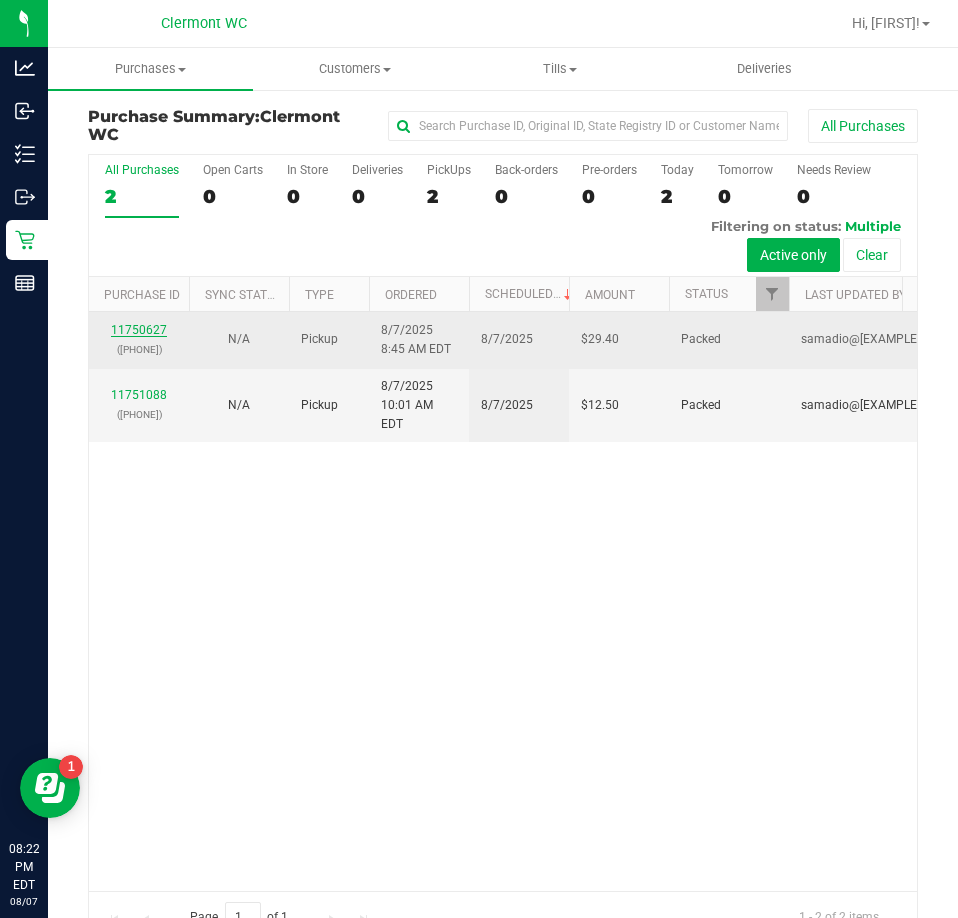 click on "11750627" at bounding box center (139, 330) 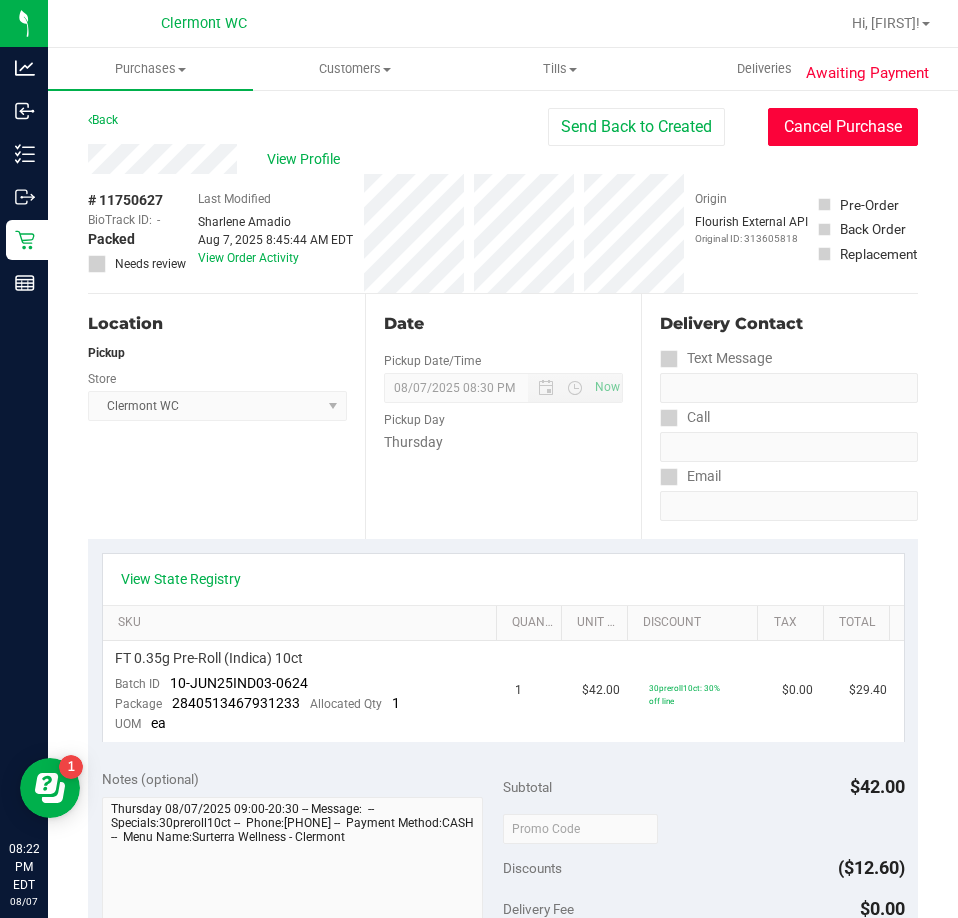 click on "Cancel Purchase" at bounding box center [843, 127] 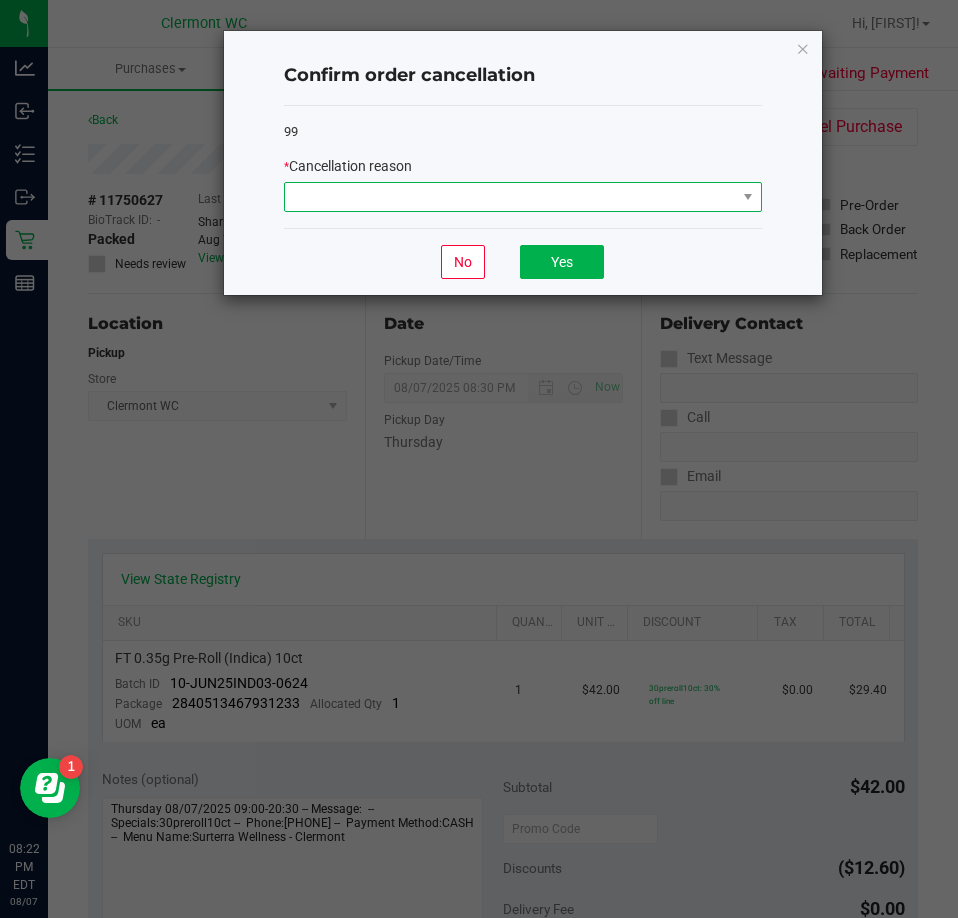 click at bounding box center (510, 197) 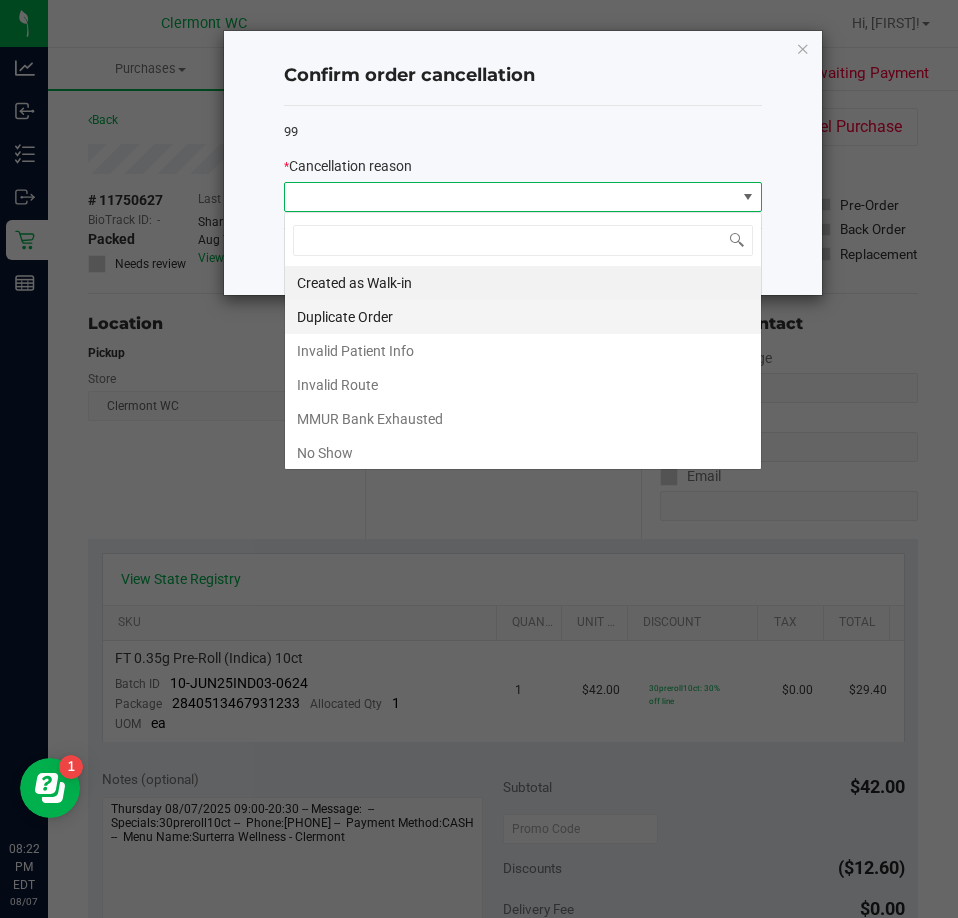 scroll, scrollTop: 99970, scrollLeft: 99522, axis: both 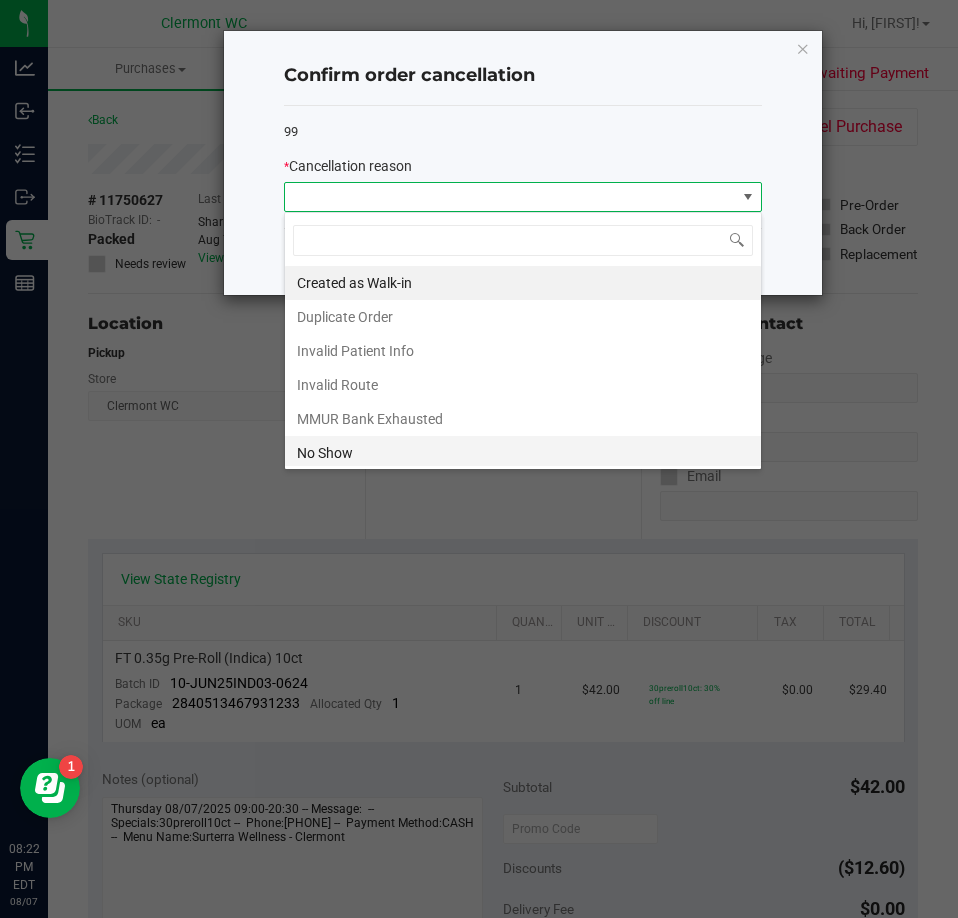 click on "No Show" at bounding box center (523, 453) 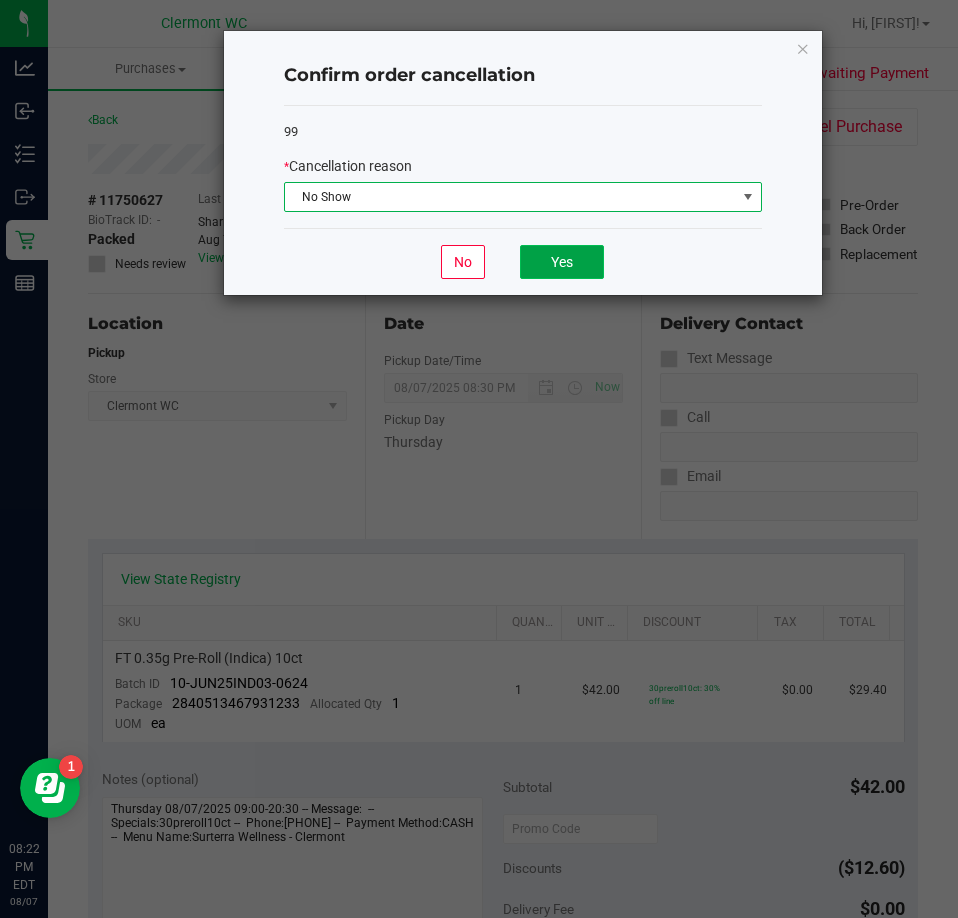 click on "Yes" 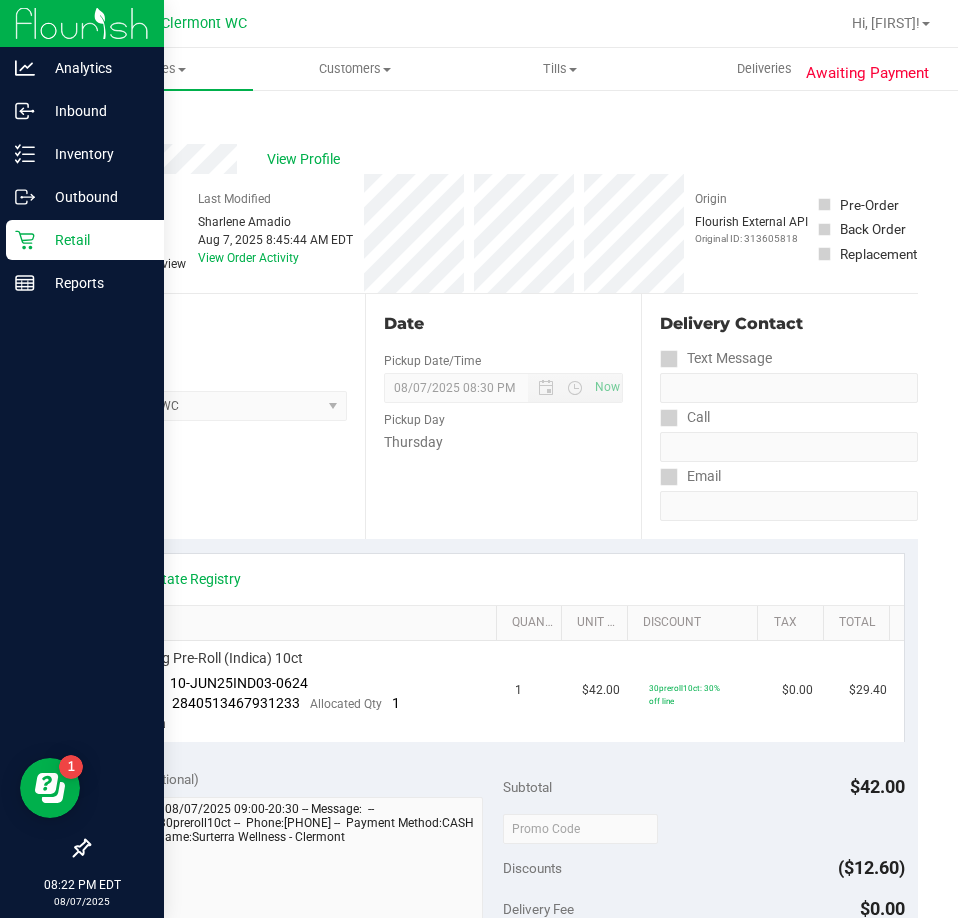 click on "Retail" at bounding box center [95, 240] 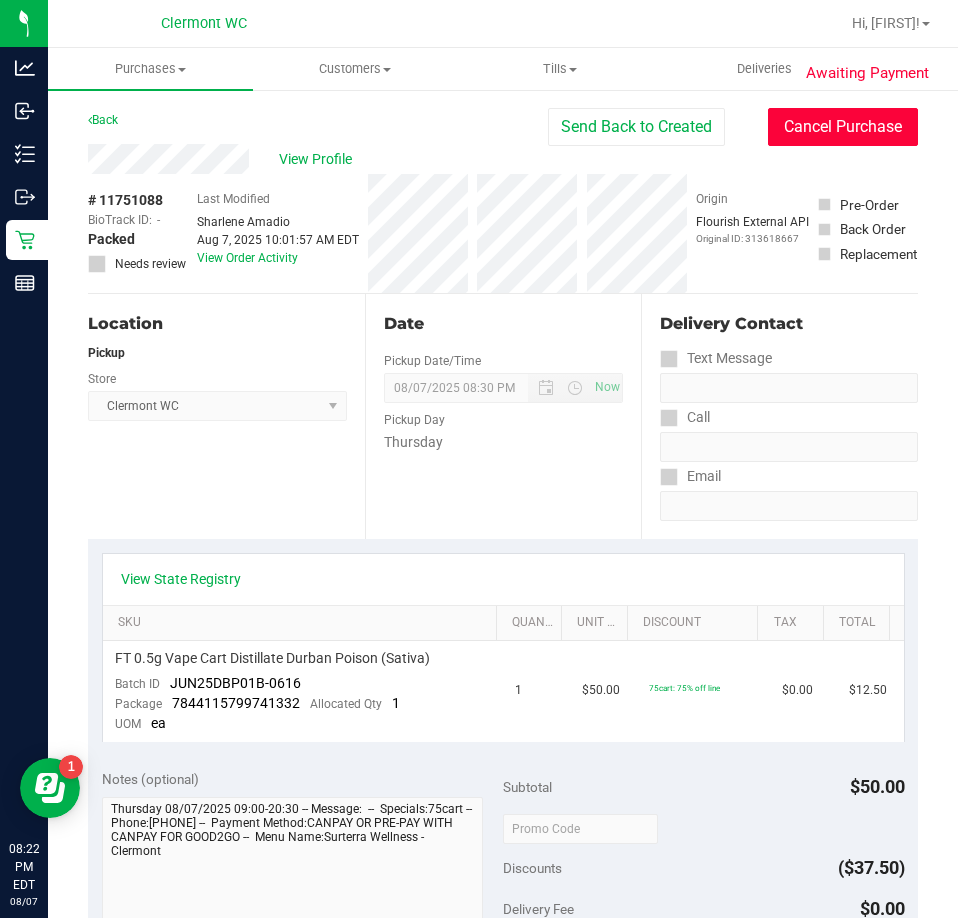 click on "Cancel Purchase" at bounding box center [843, 127] 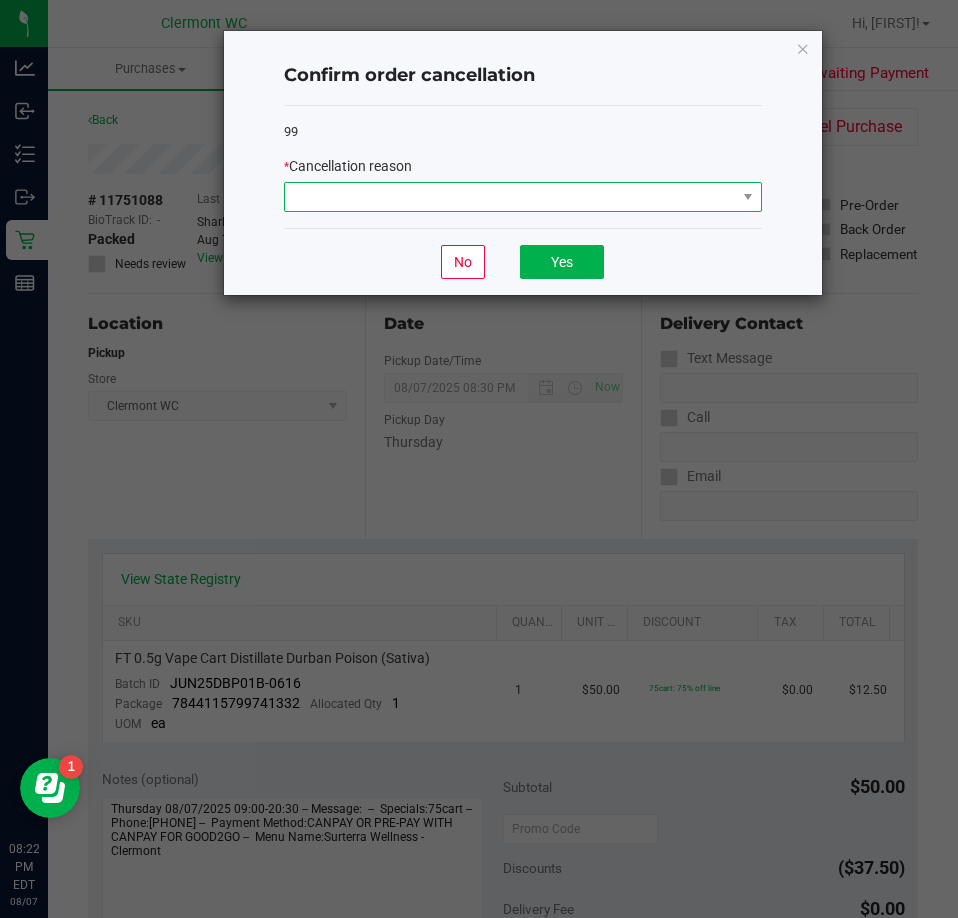 click at bounding box center [510, 197] 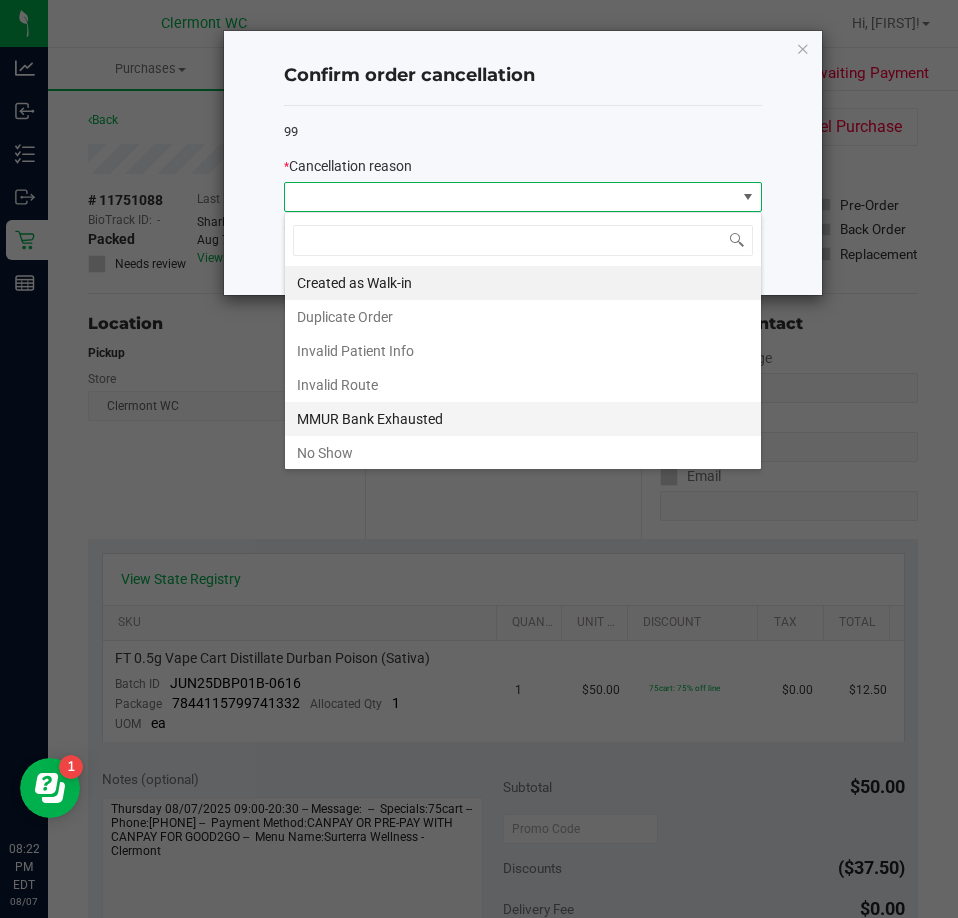 scroll, scrollTop: 99970, scrollLeft: 99522, axis: both 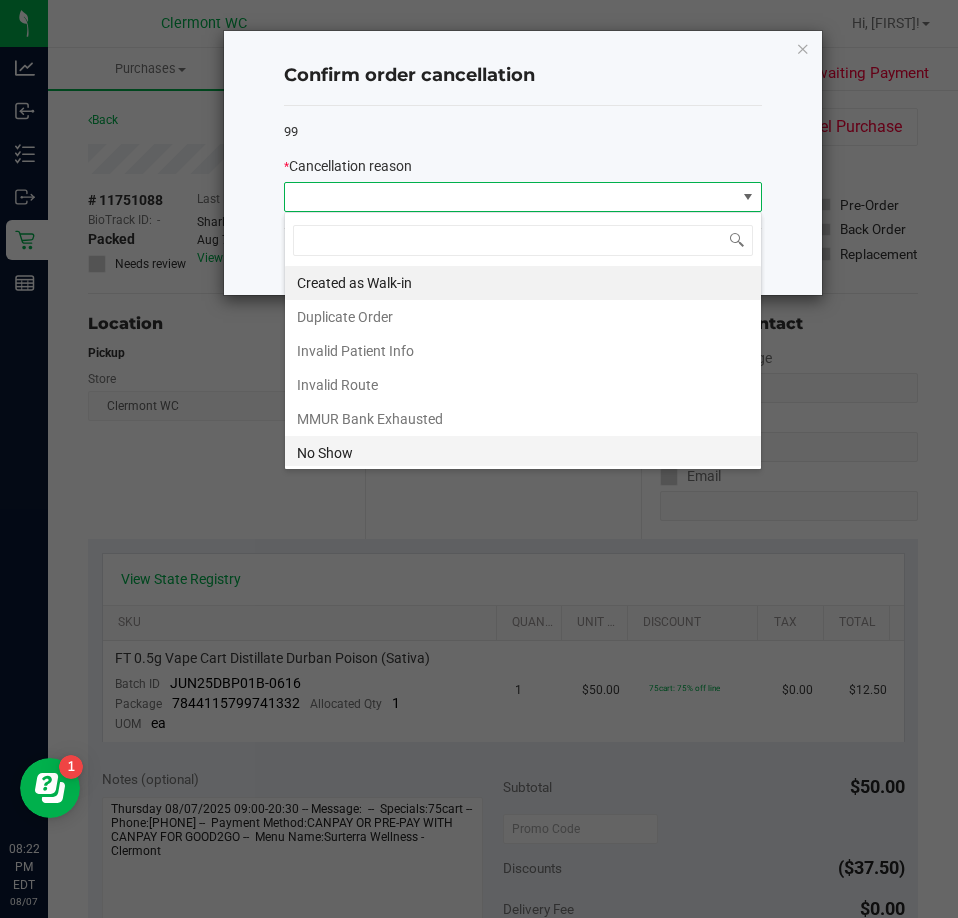 click on "No Show" at bounding box center (523, 453) 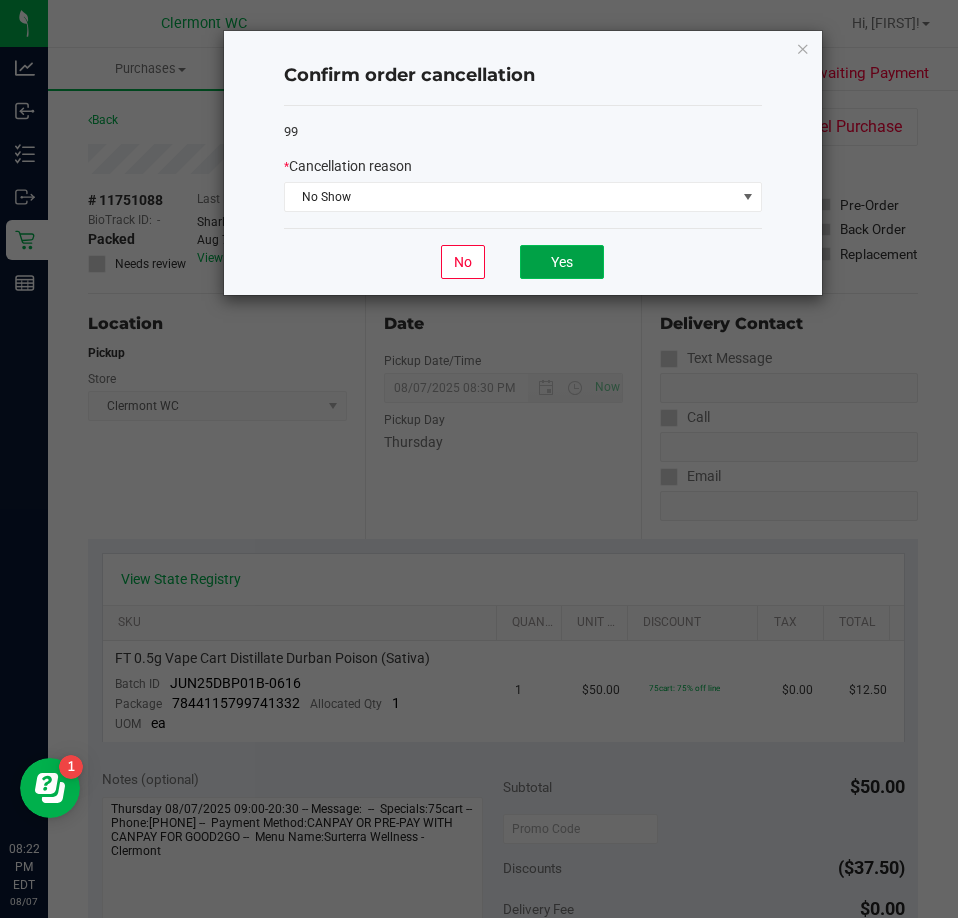 click on "Yes" 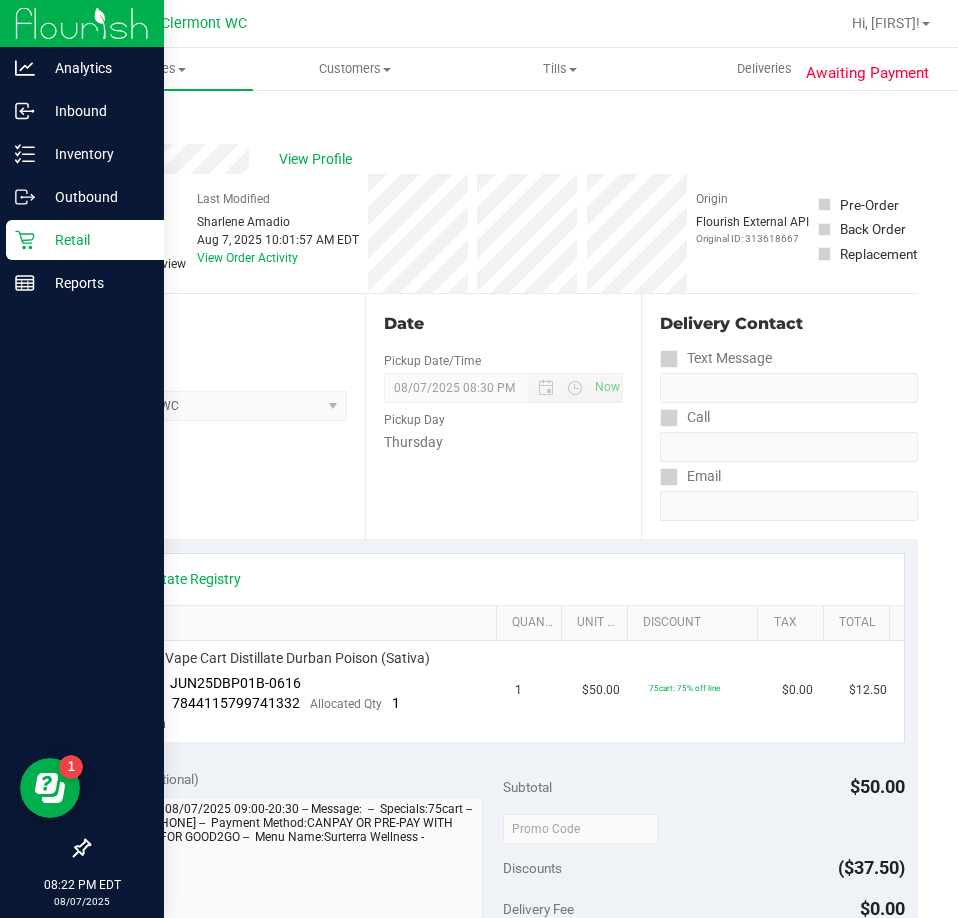 click on "Retail" at bounding box center [95, 240] 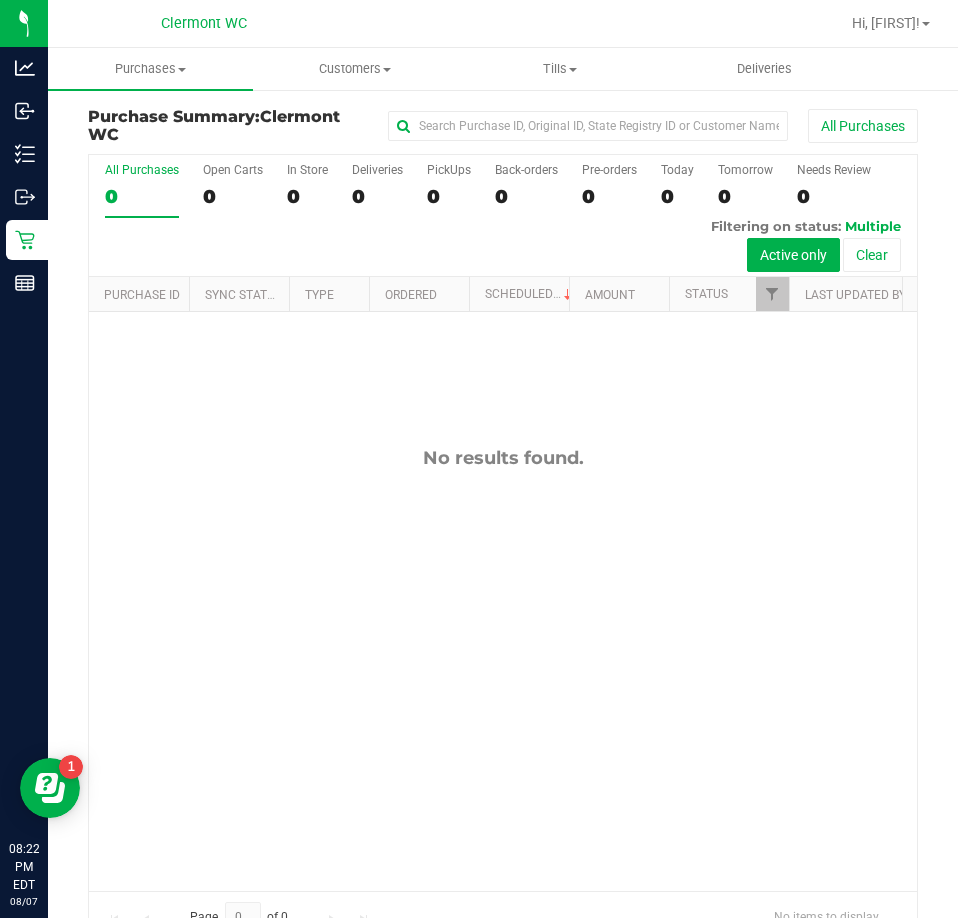 click on "No results found." at bounding box center (503, 668) 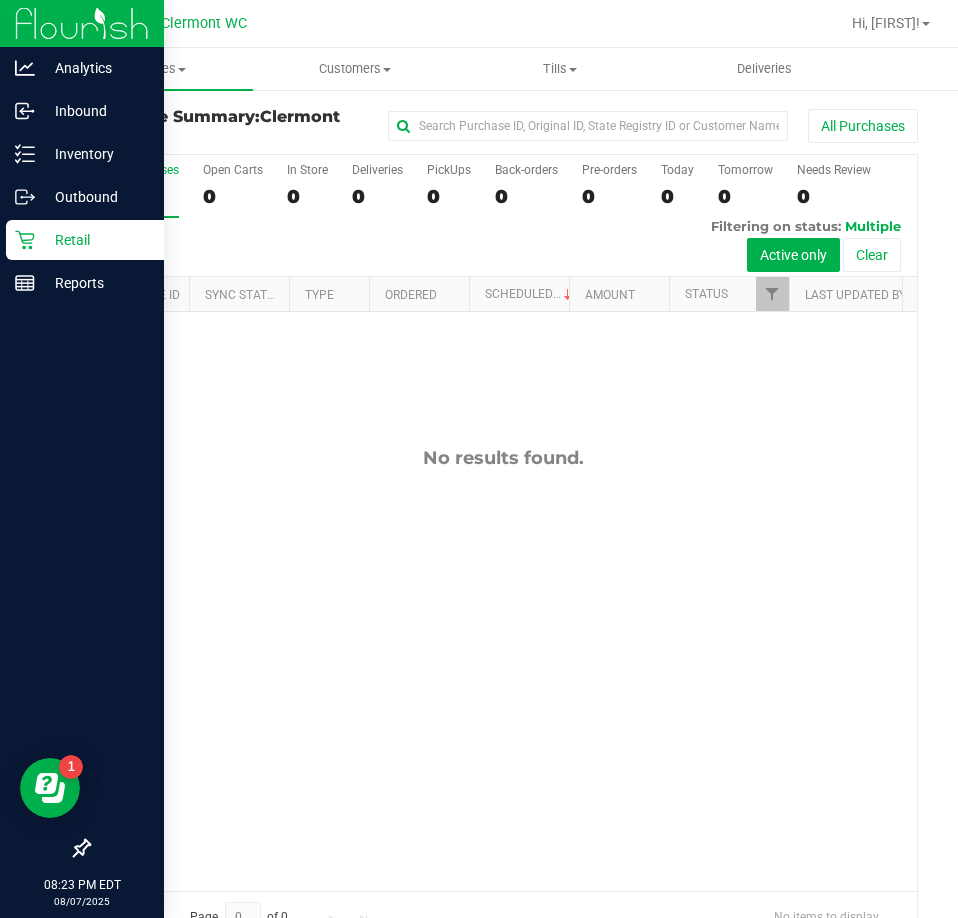click at bounding box center [82, 567] 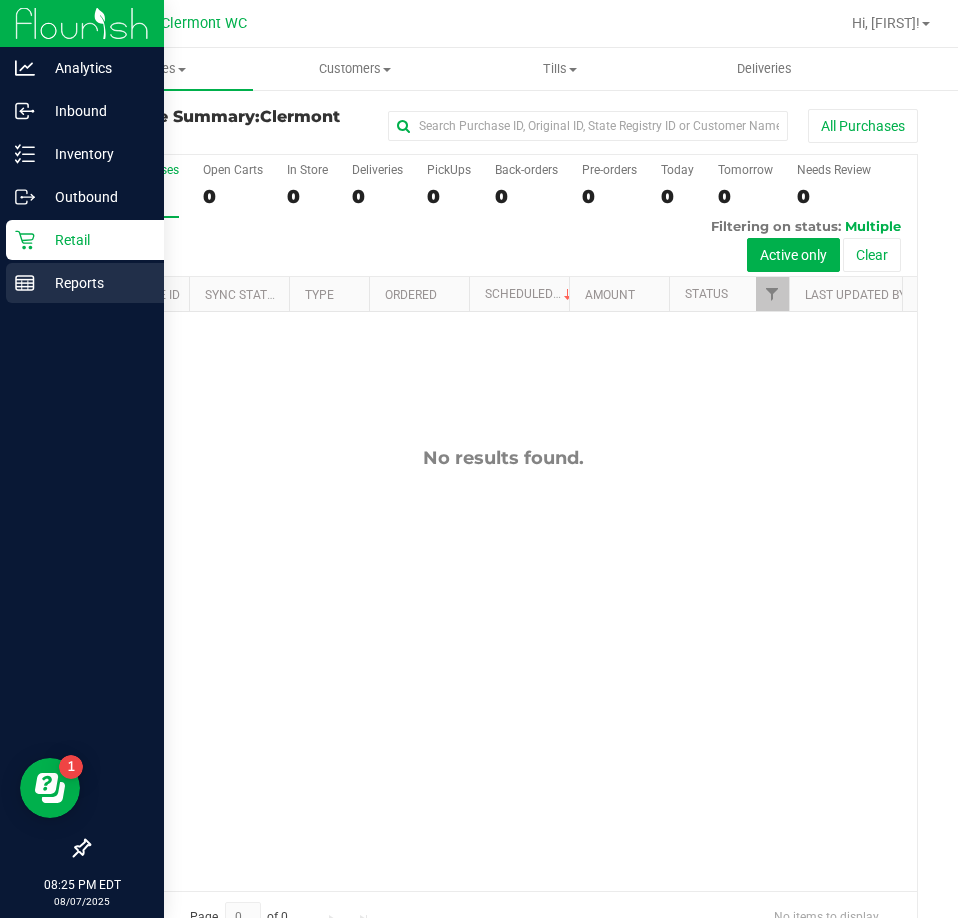 click 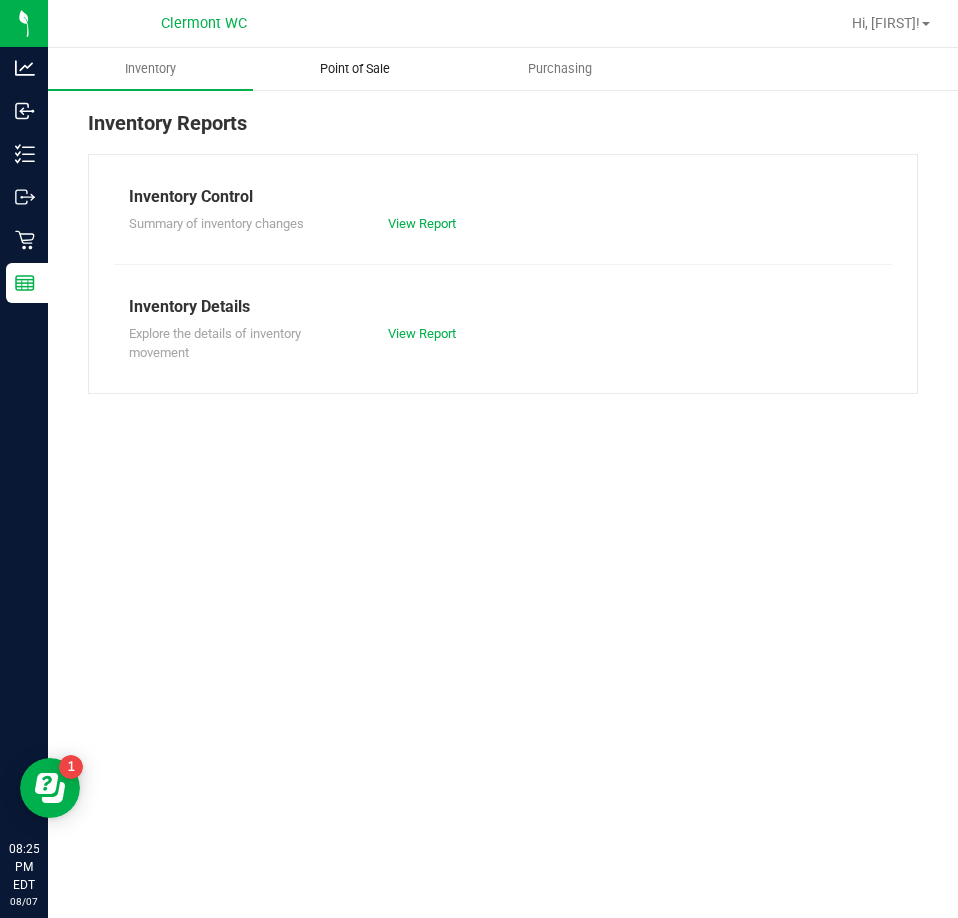 click on "Point of Sale" at bounding box center [355, 69] 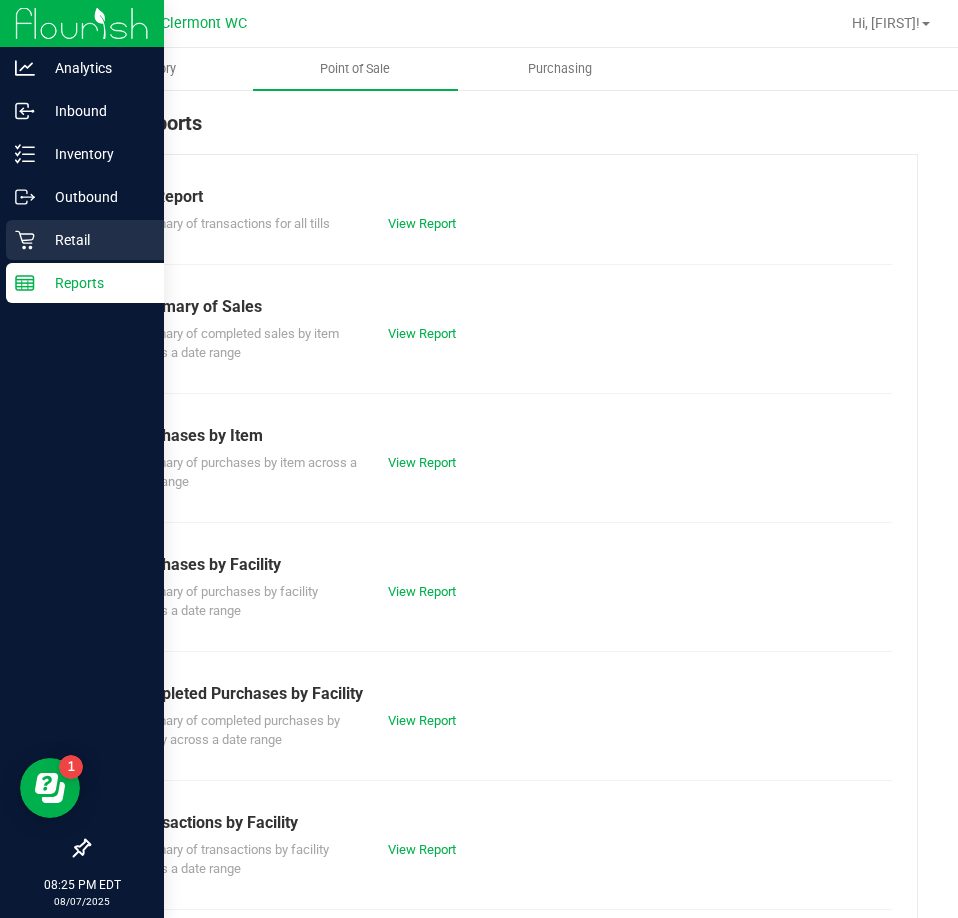 click 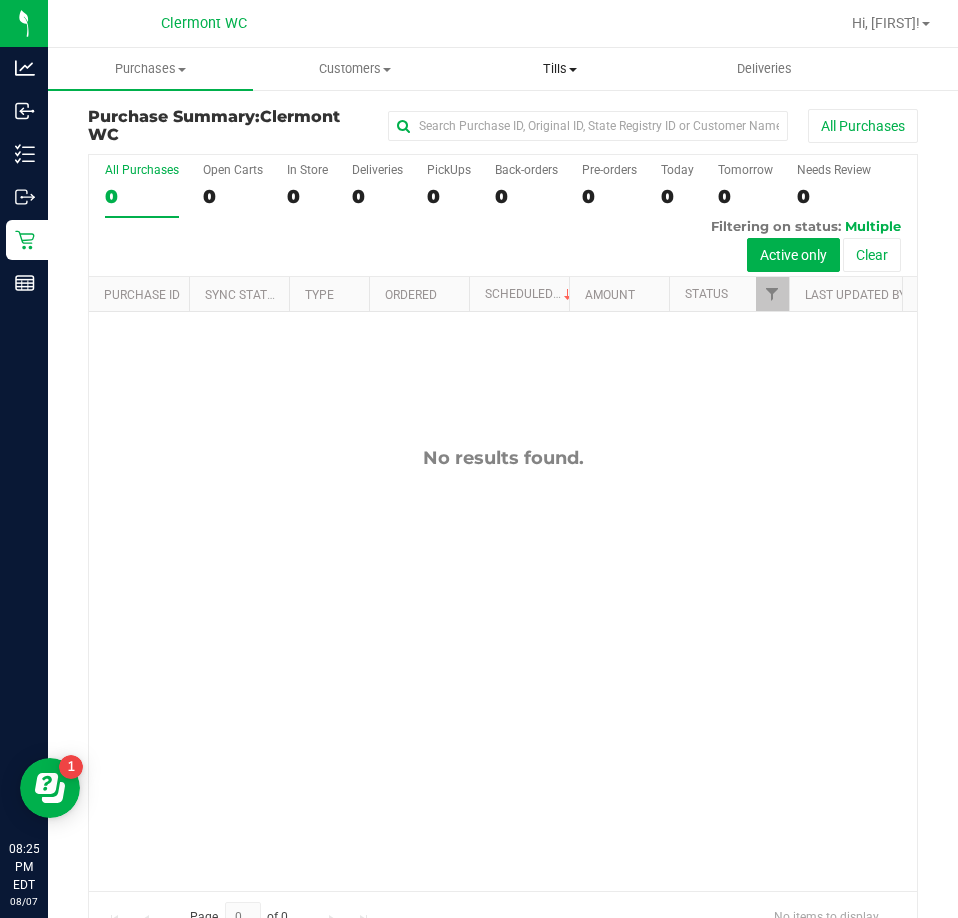 click on "Tills" at bounding box center [560, 69] 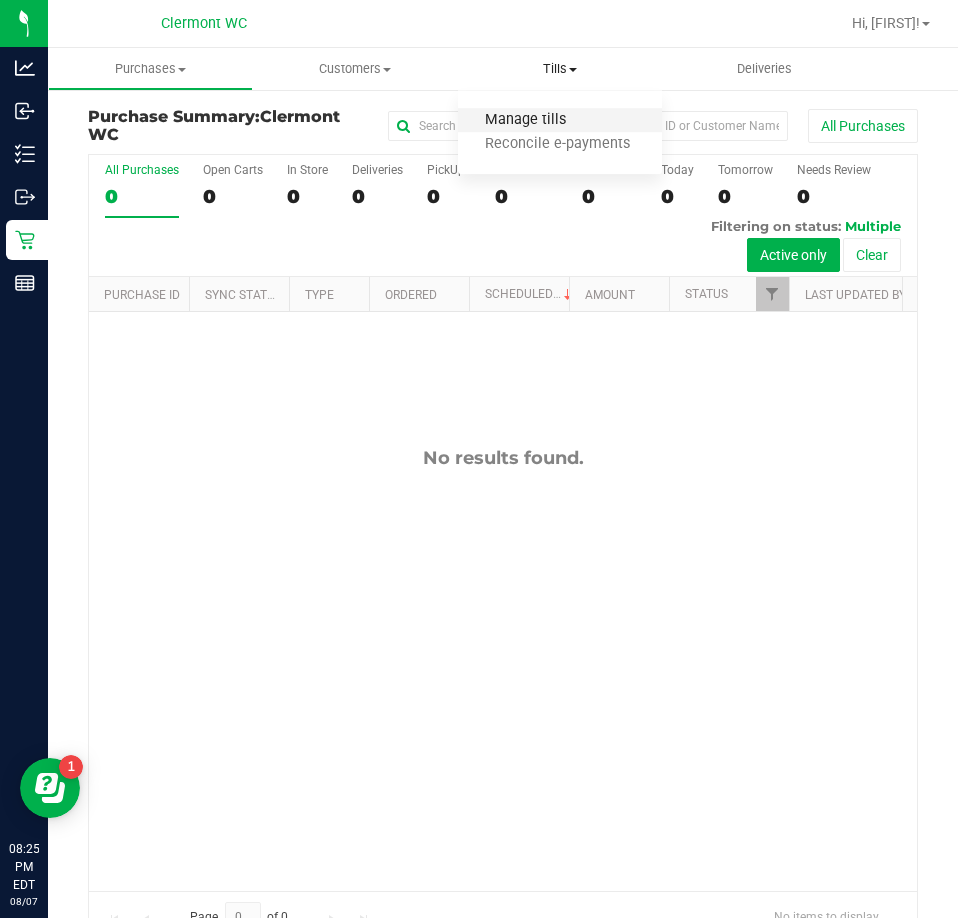 click on "Manage tills" at bounding box center [525, 120] 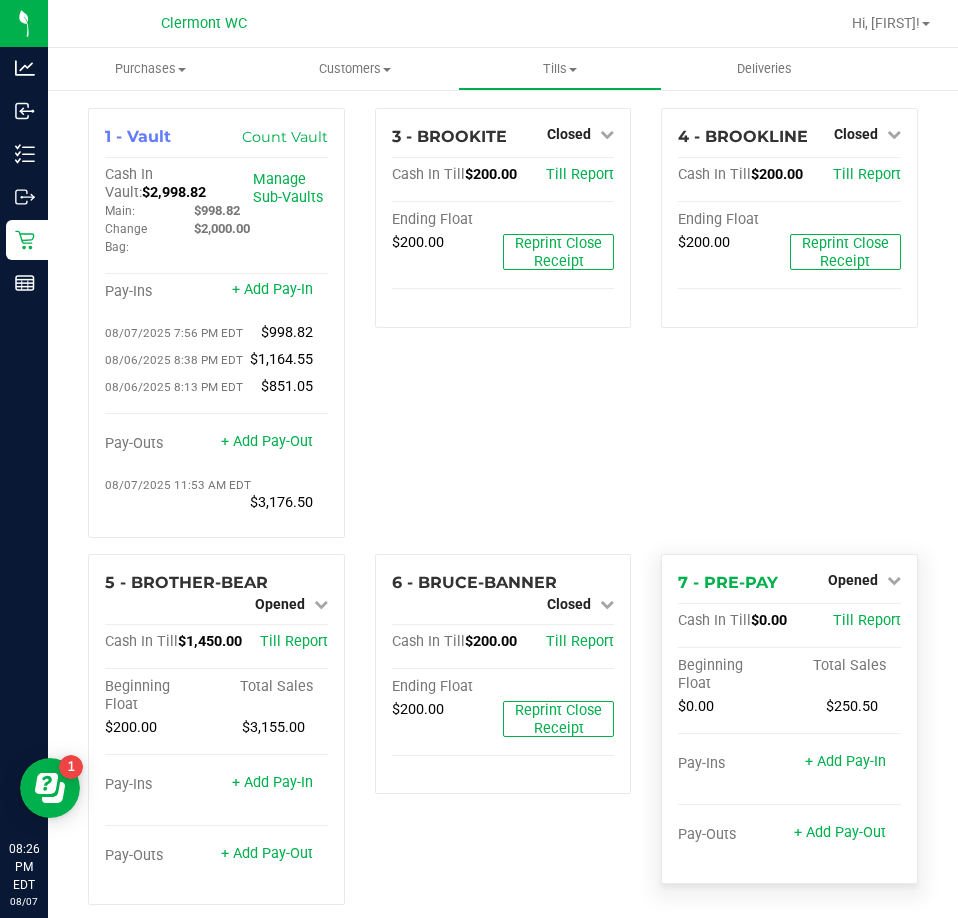 click on "Opened" at bounding box center [864, 580] 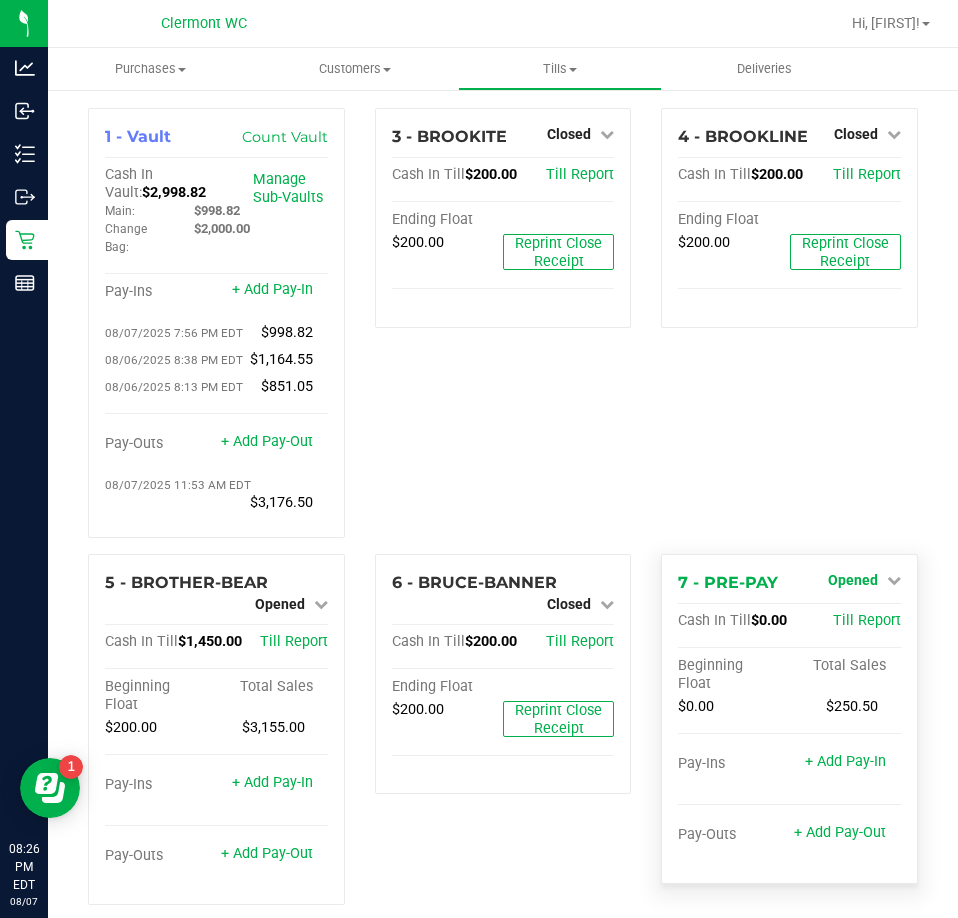 click on "Opened" at bounding box center (853, 580) 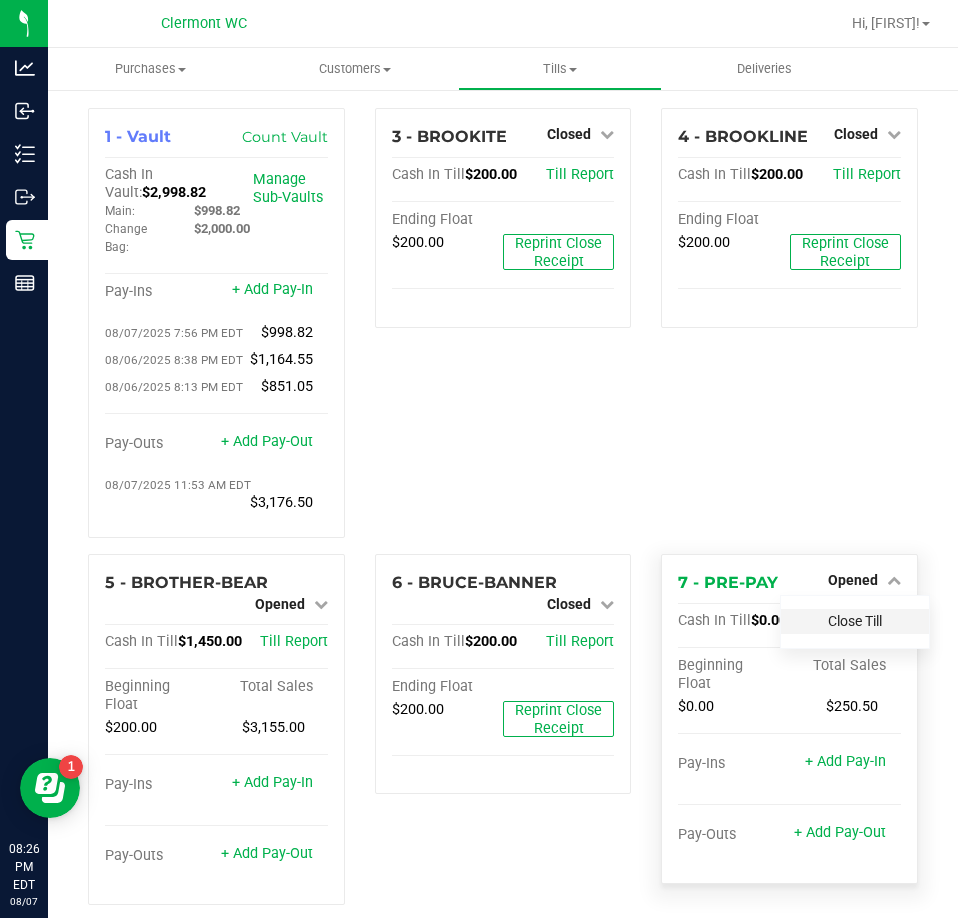click on "Close Till" at bounding box center [855, 621] 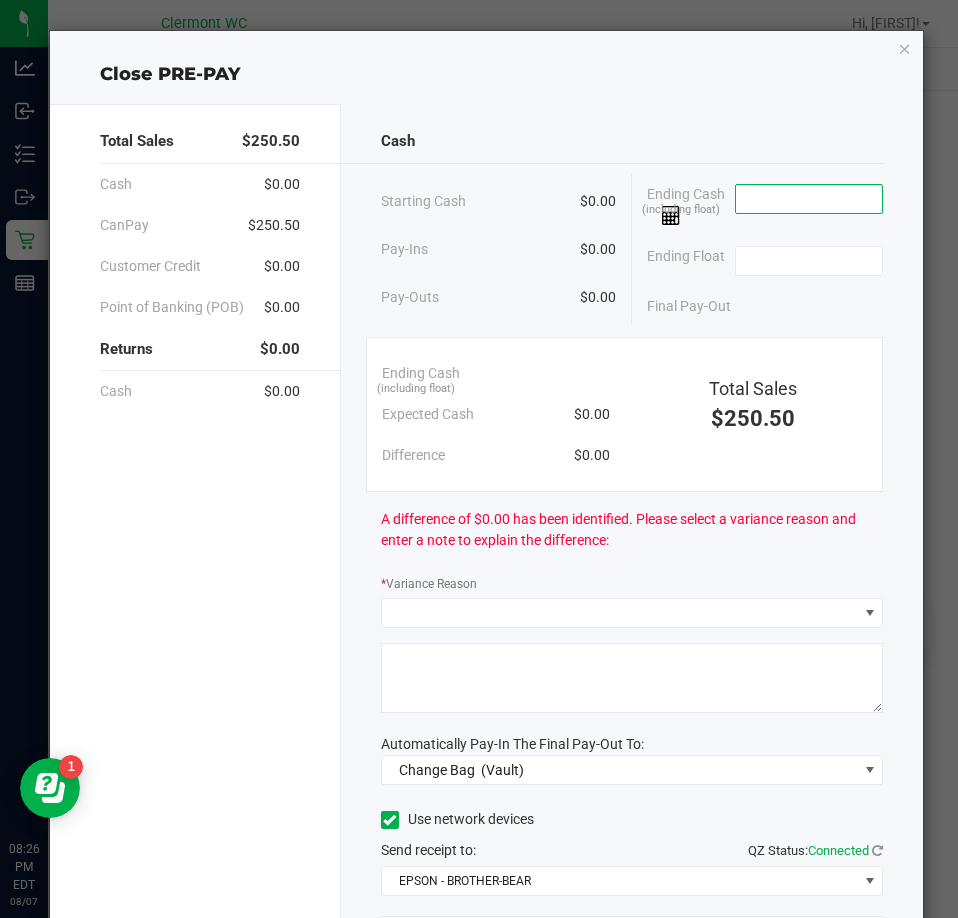 click at bounding box center (809, 199) 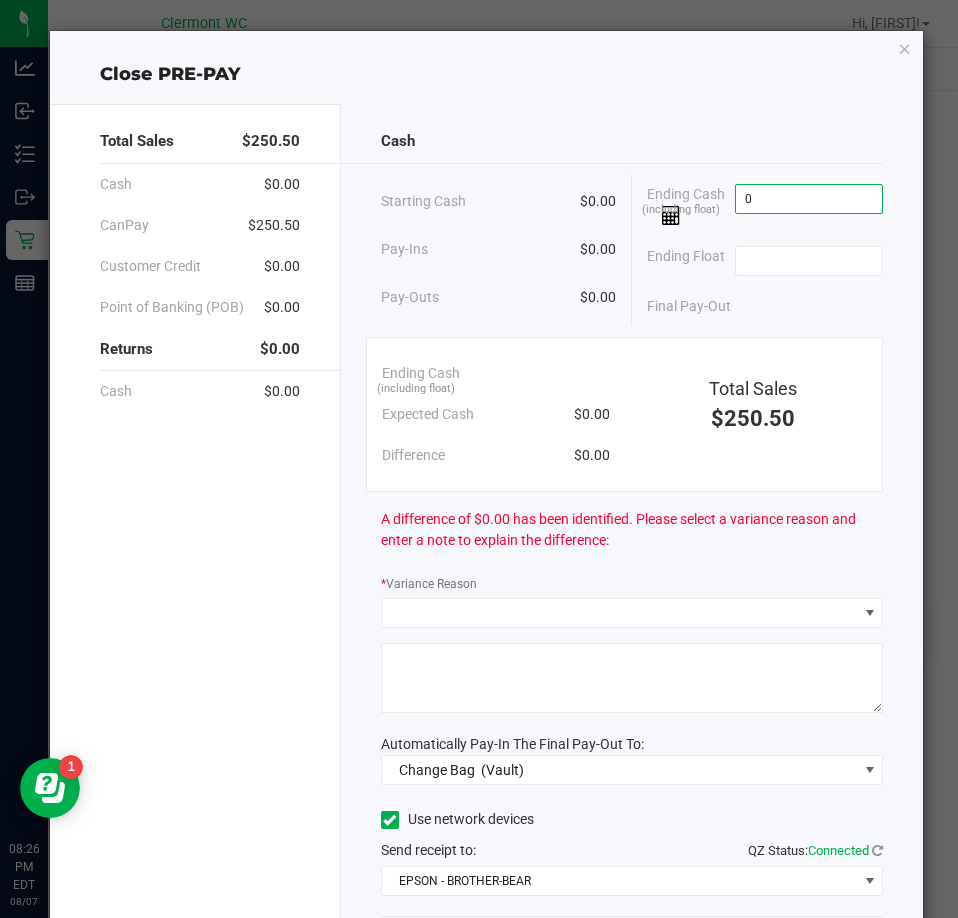 type on "$0.00" 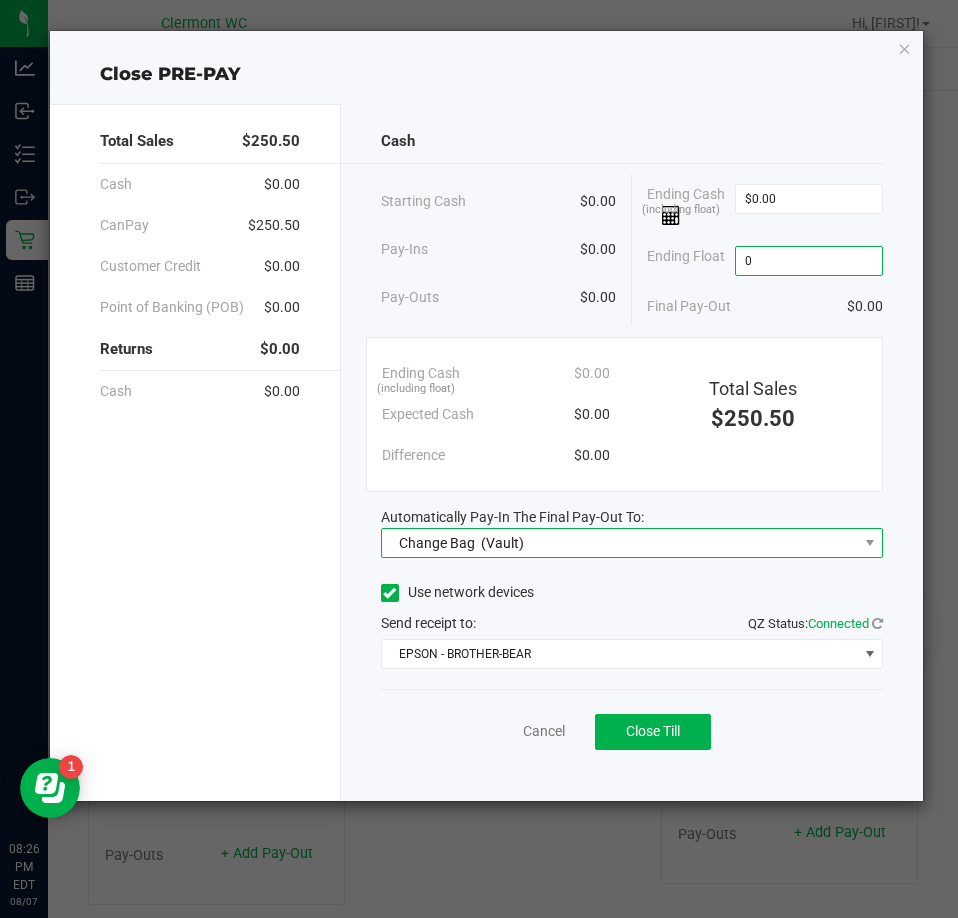 type on "$0.00" 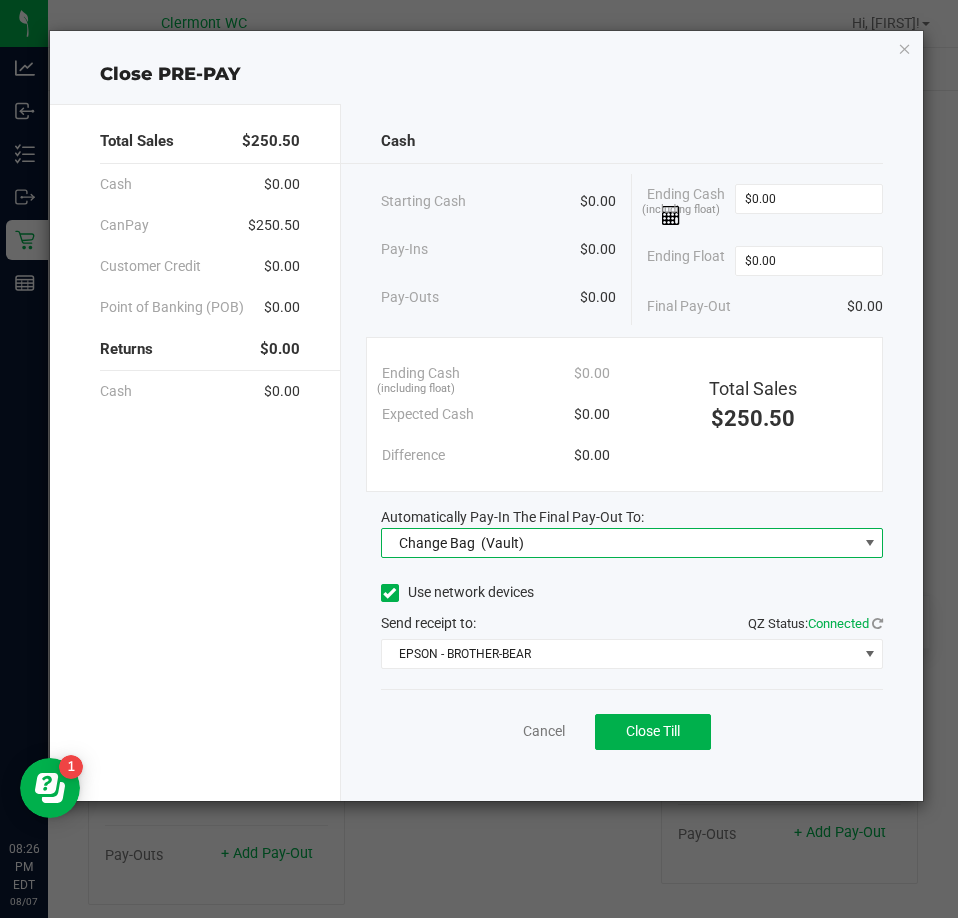 click on "Change Bag    (Vault)" at bounding box center (619, 543) 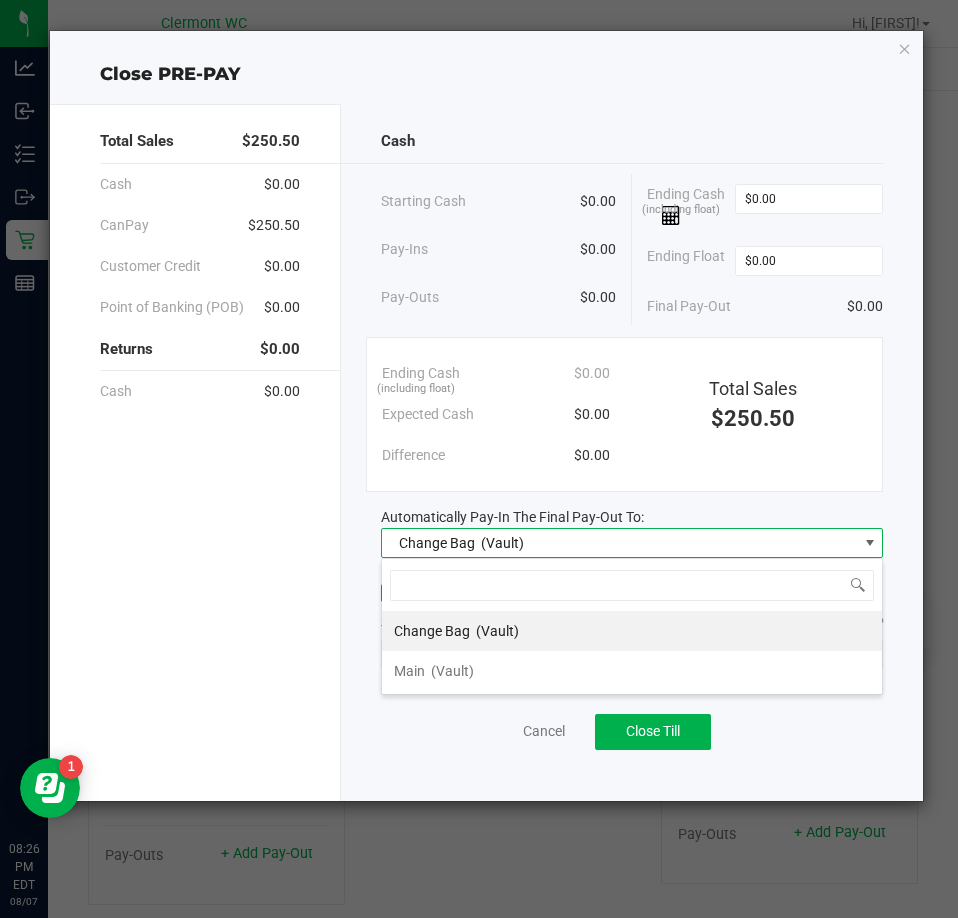 scroll, scrollTop: 99970, scrollLeft: 99498, axis: both 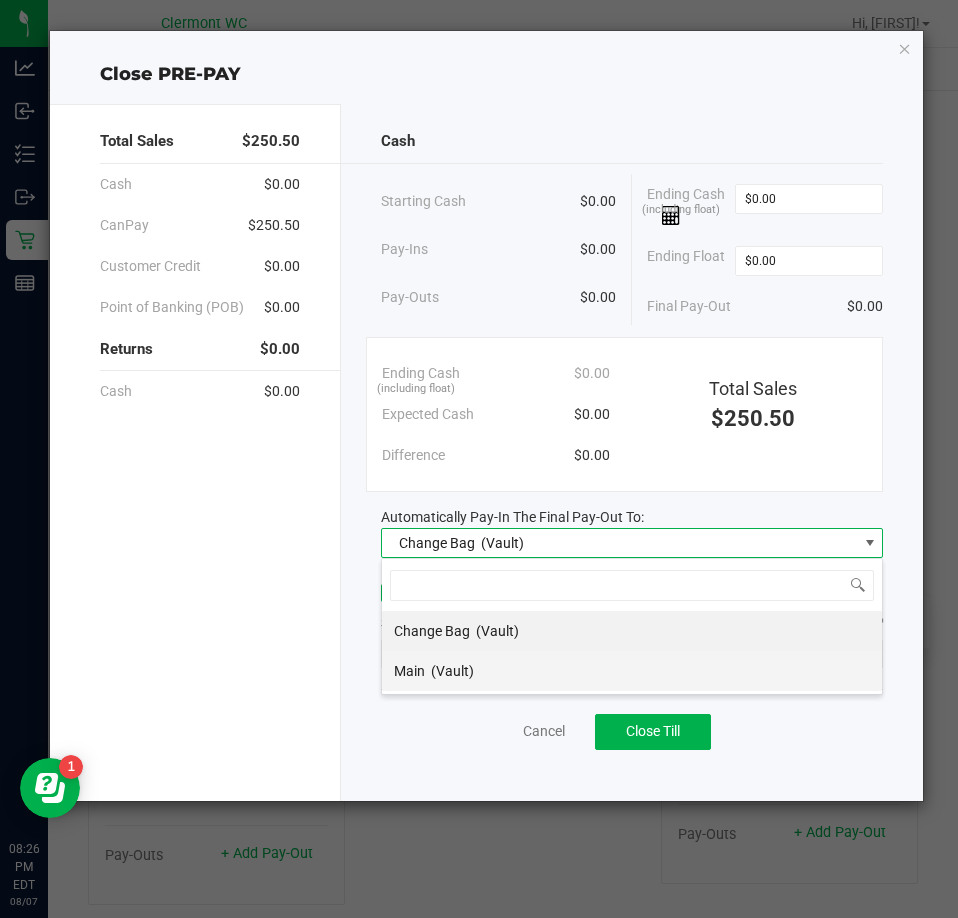 click on "Main    (Vault)" at bounding box center (632, 671) 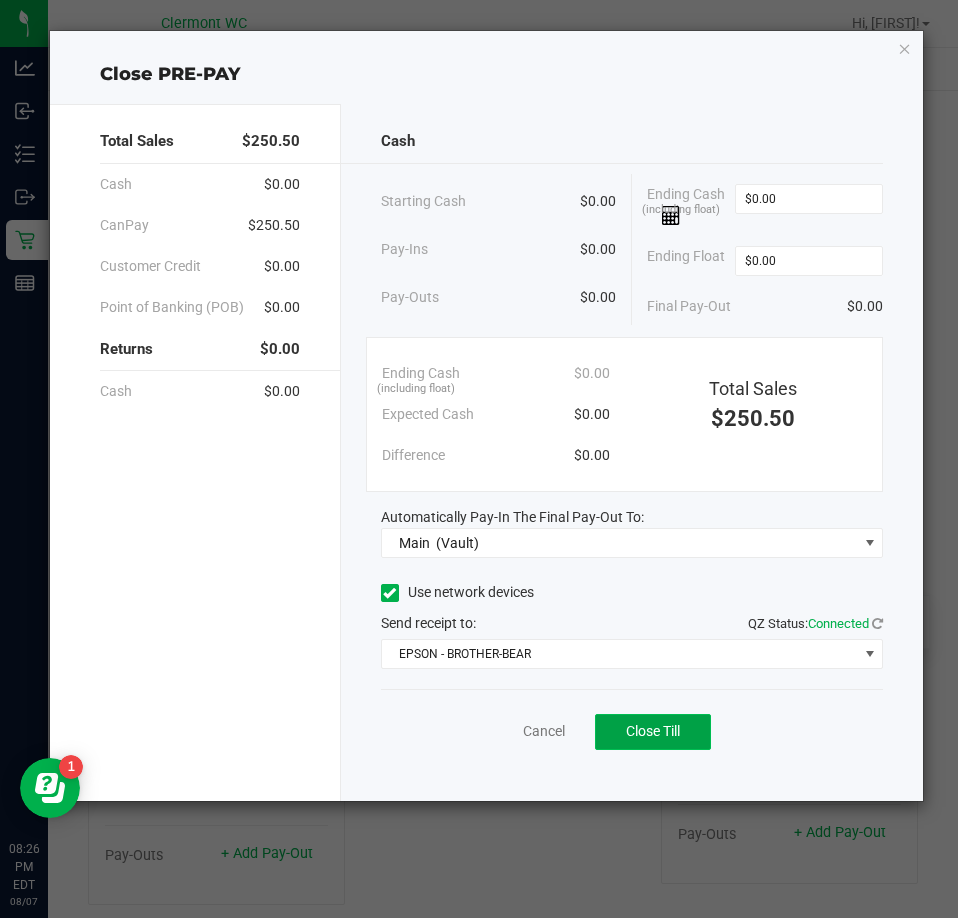 click on "Close Till" 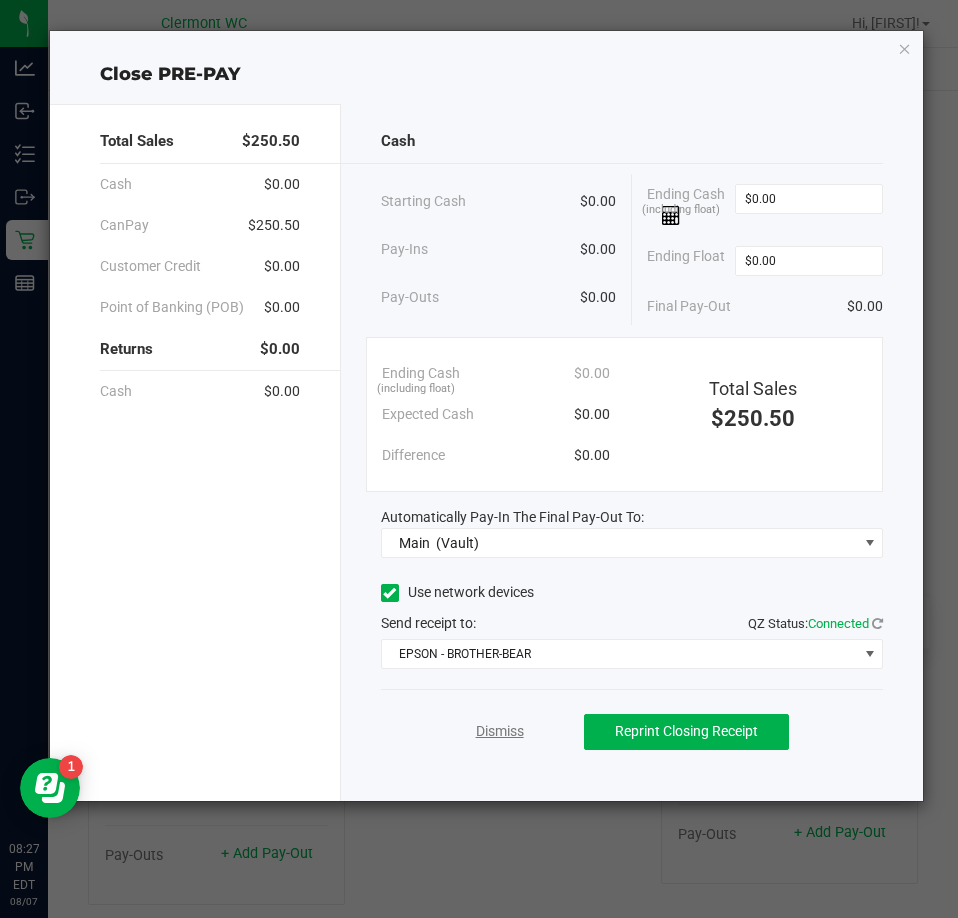 click on "Dismiss" 